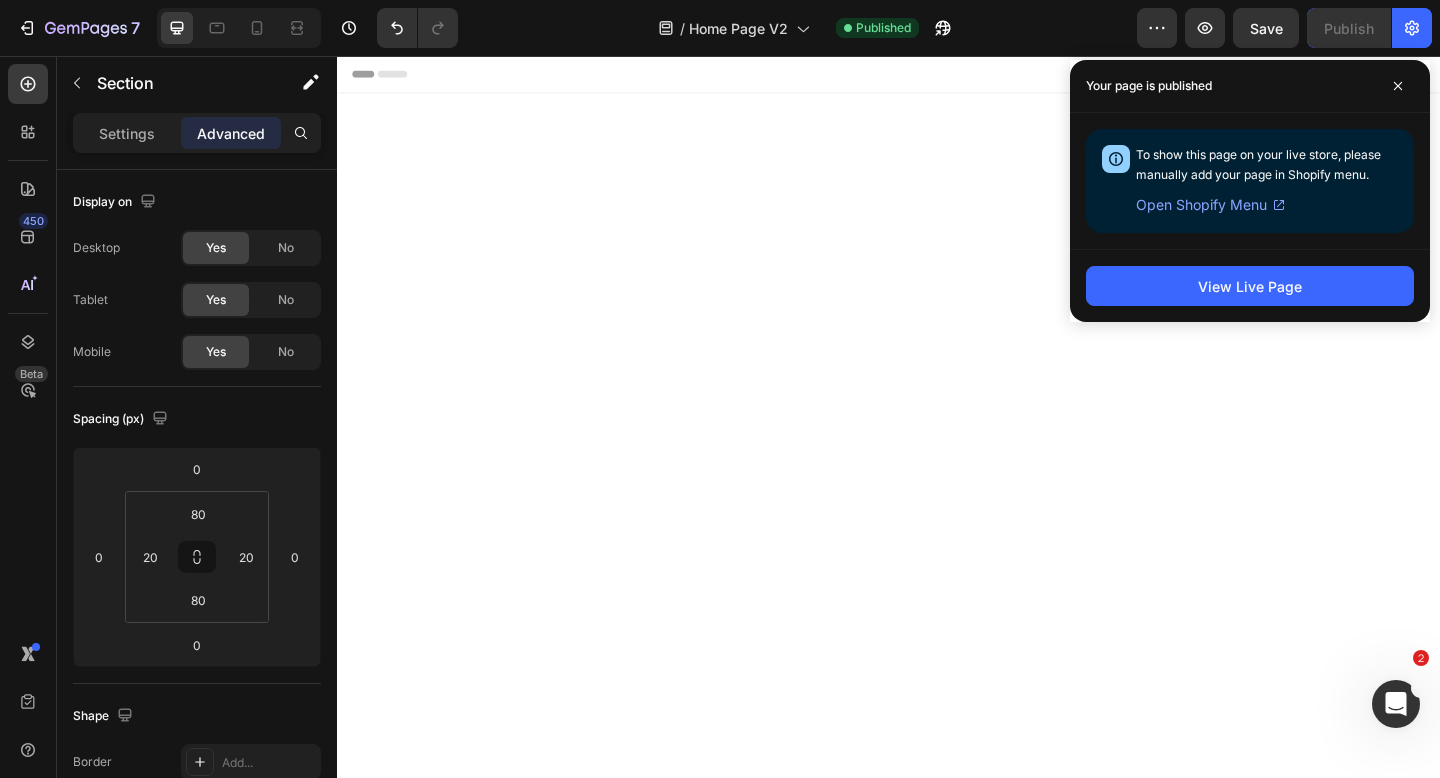 scroll, scrollTop: 0, scrollLeft: 0, axis: both 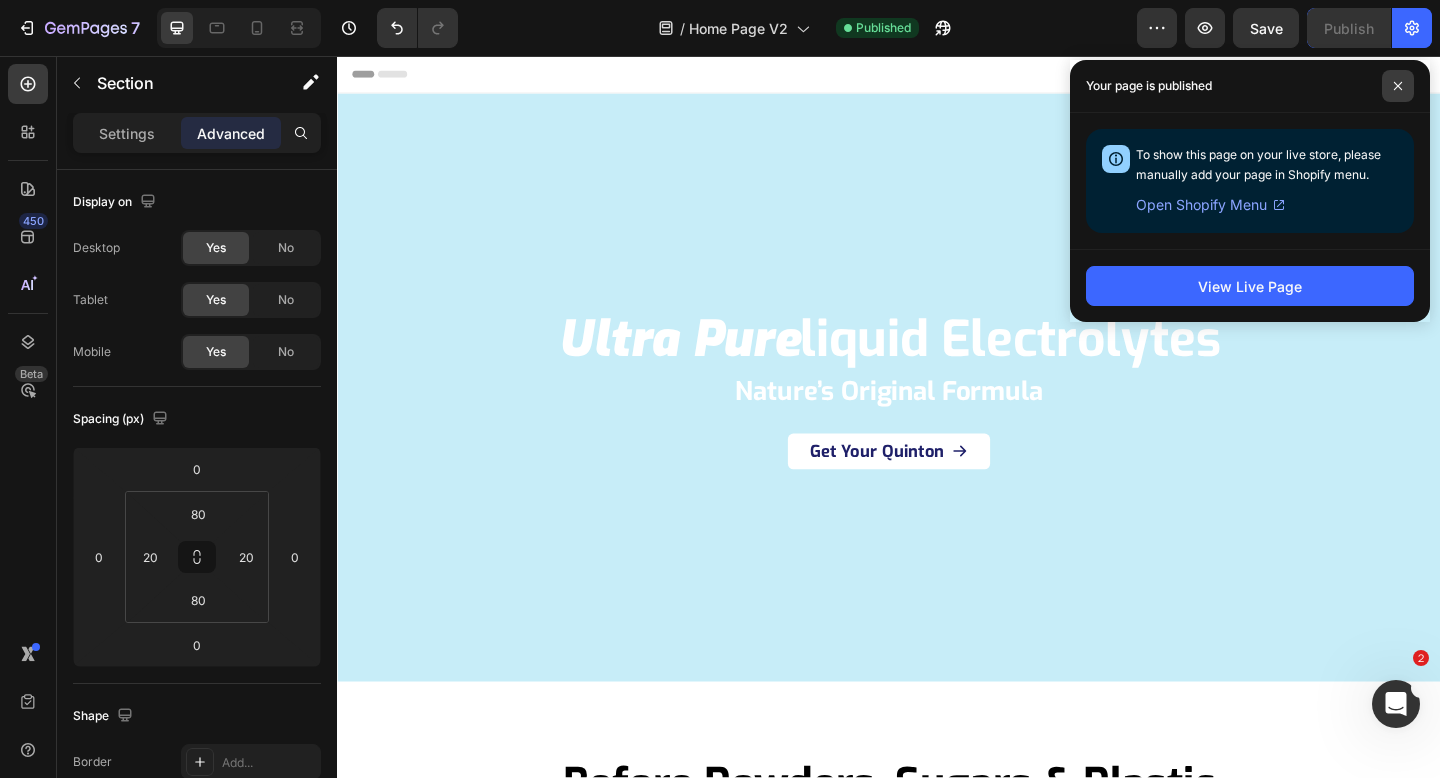 click at bounding box center (1398, 86) 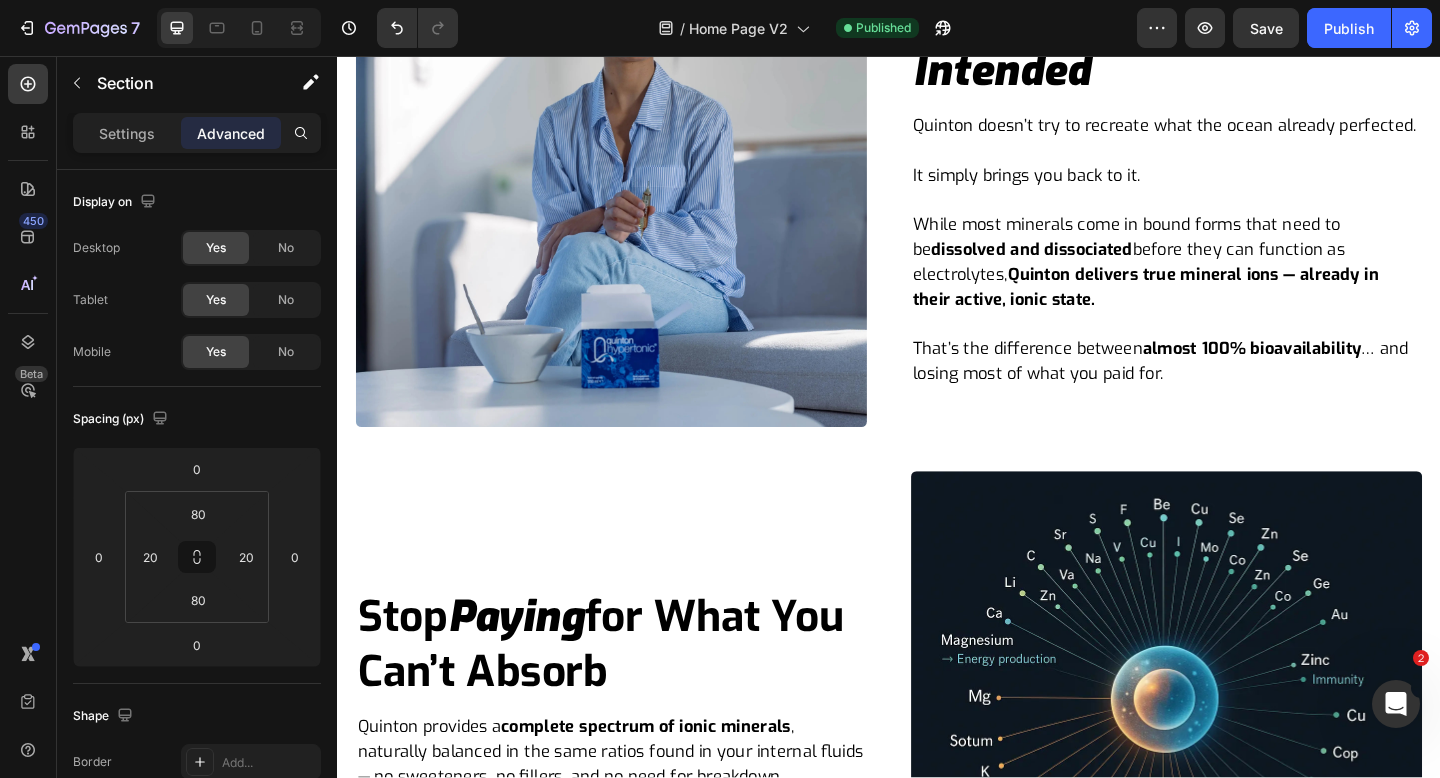 scroll, scrollTop: 1767, scrollLeft: 0, axis: vertical 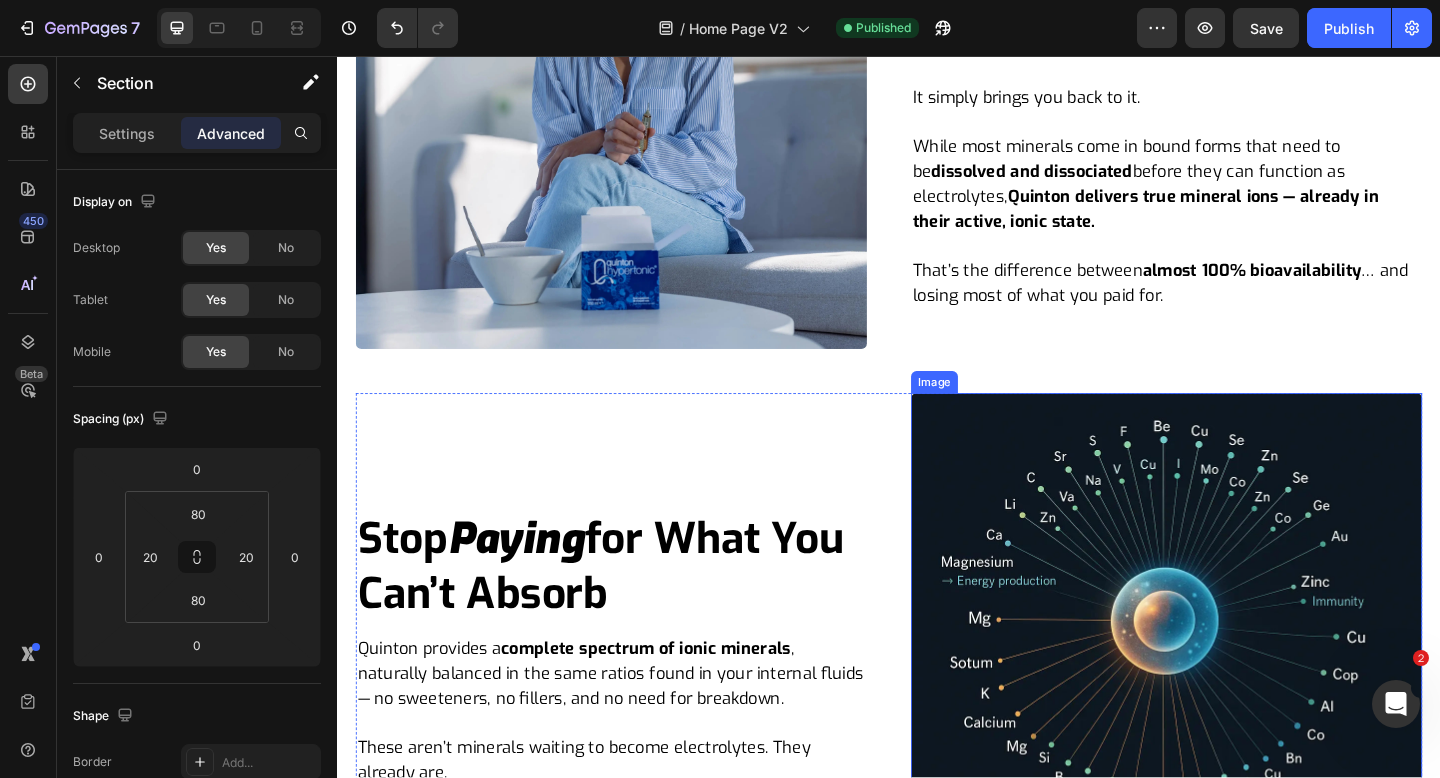 click at bounding box center [1239, 701] 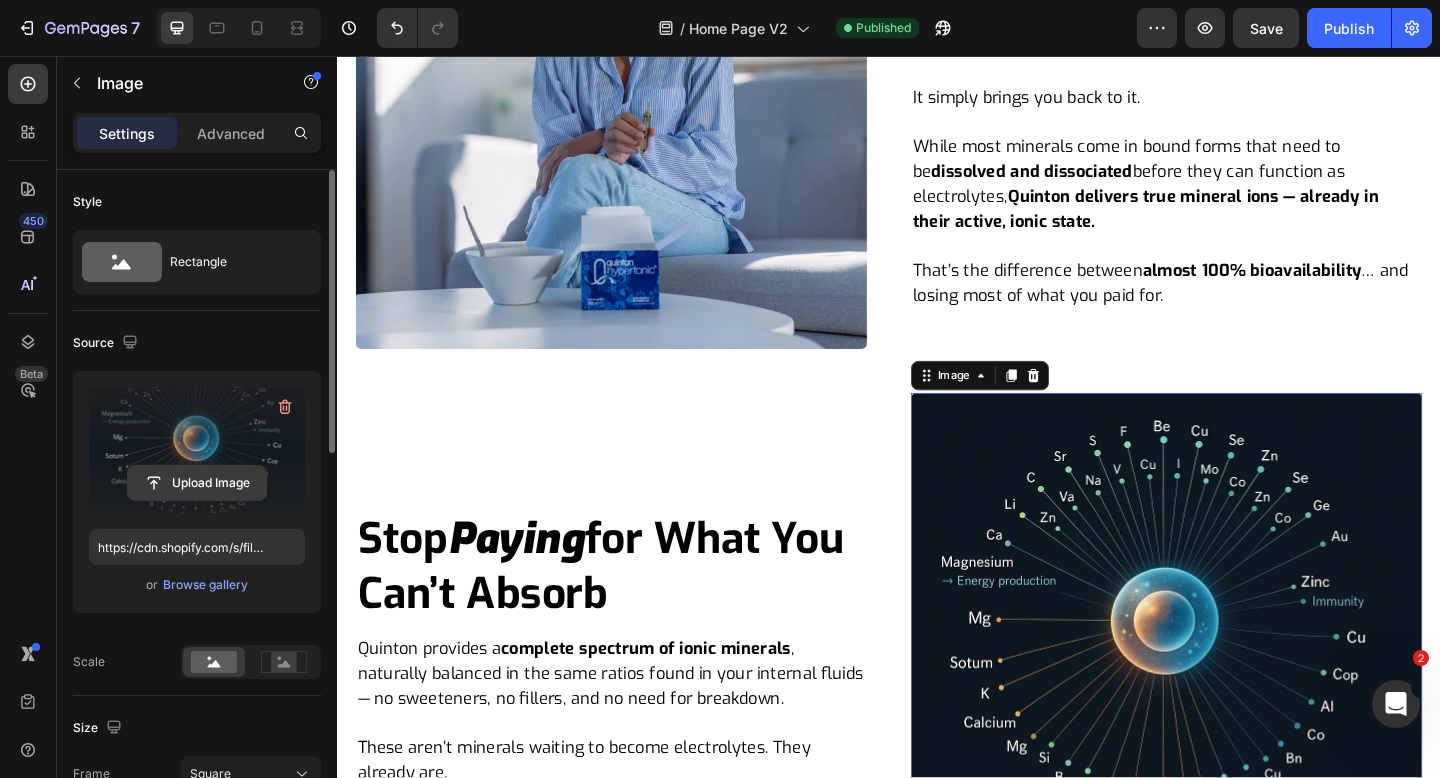 click 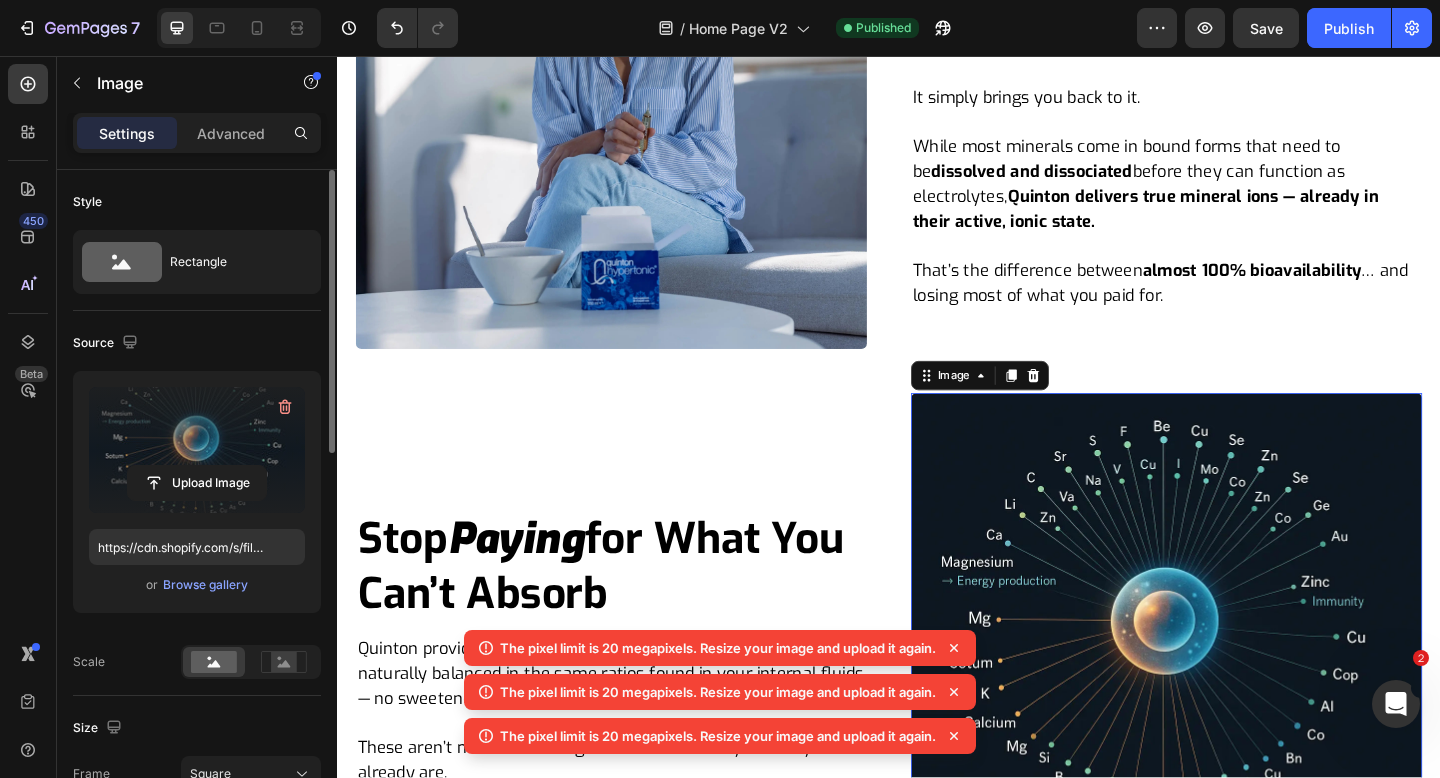 click at bounding box center [1239, 701] 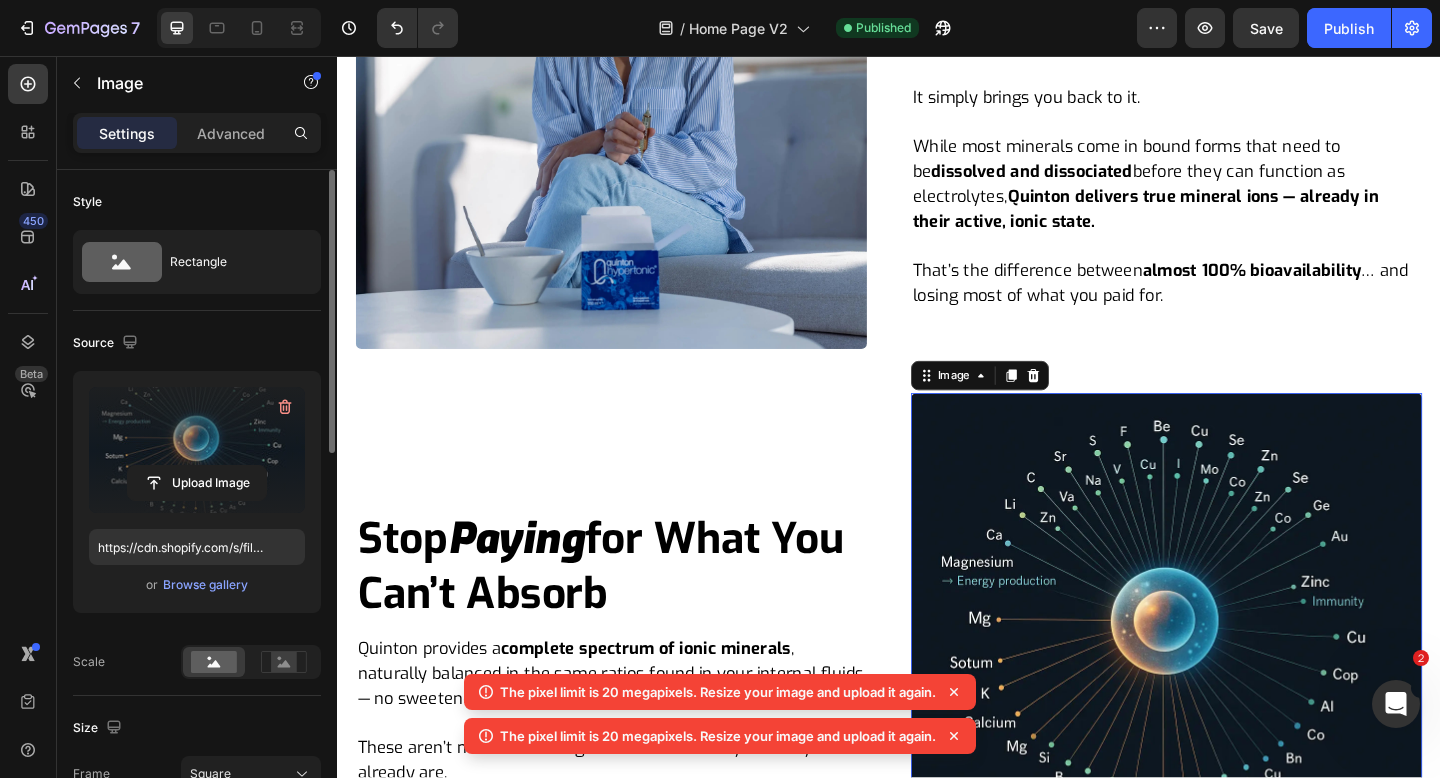 click 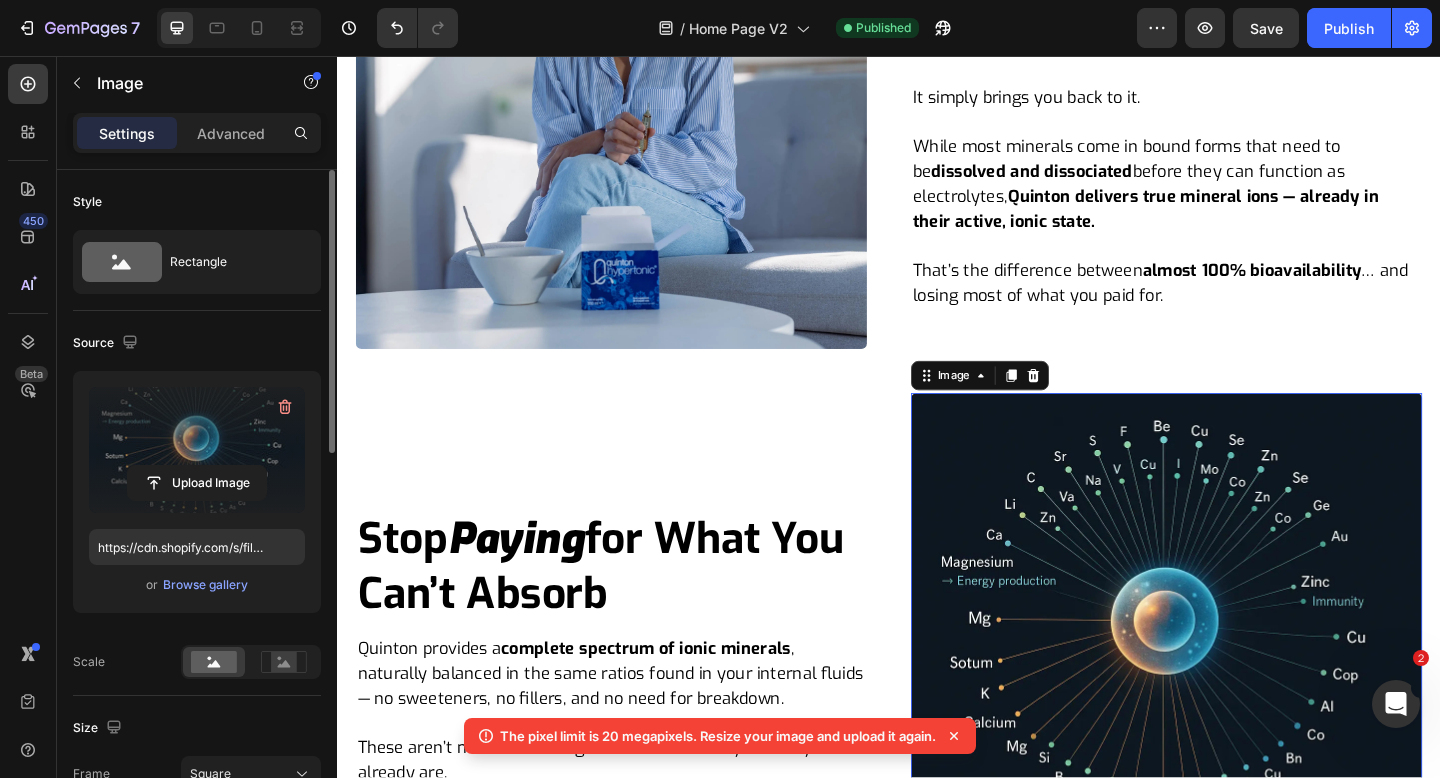 click 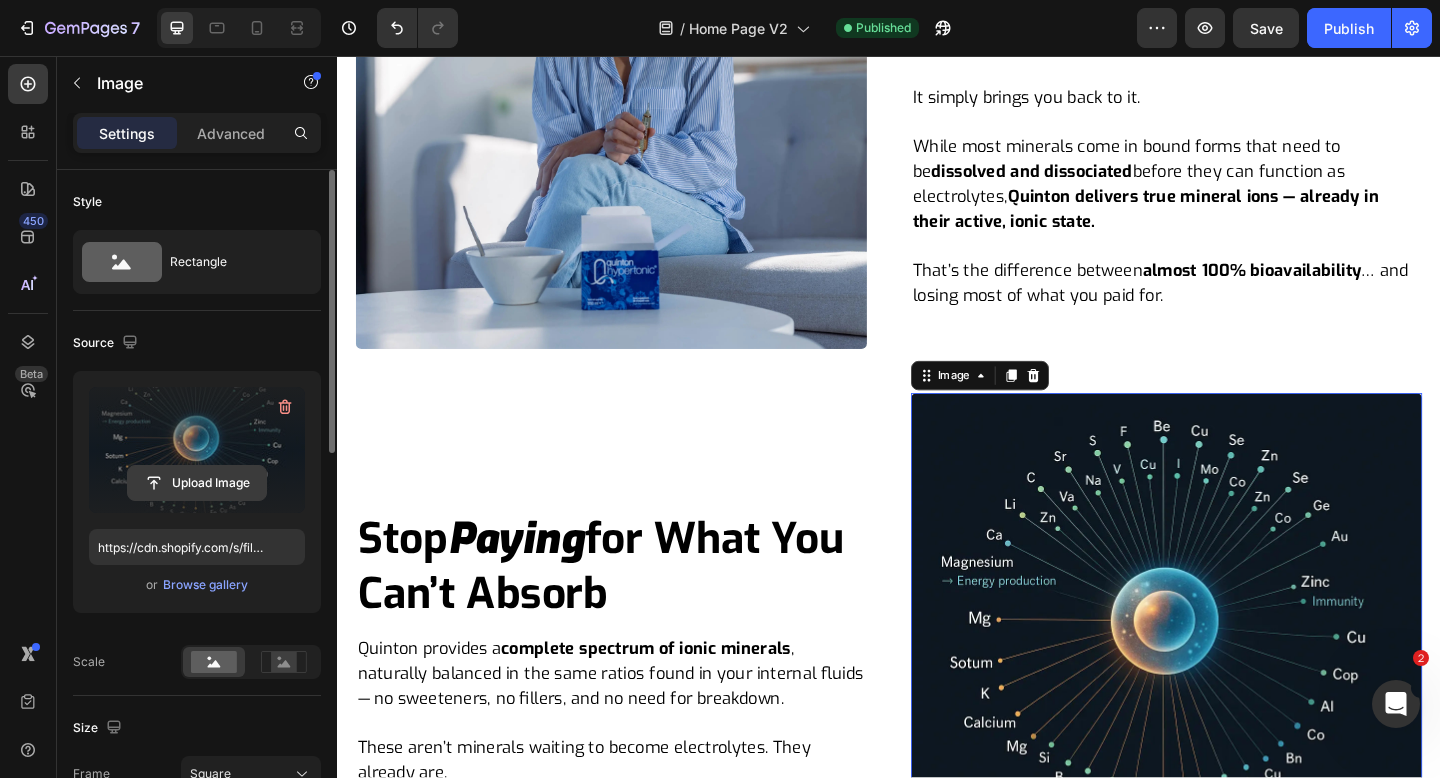 click 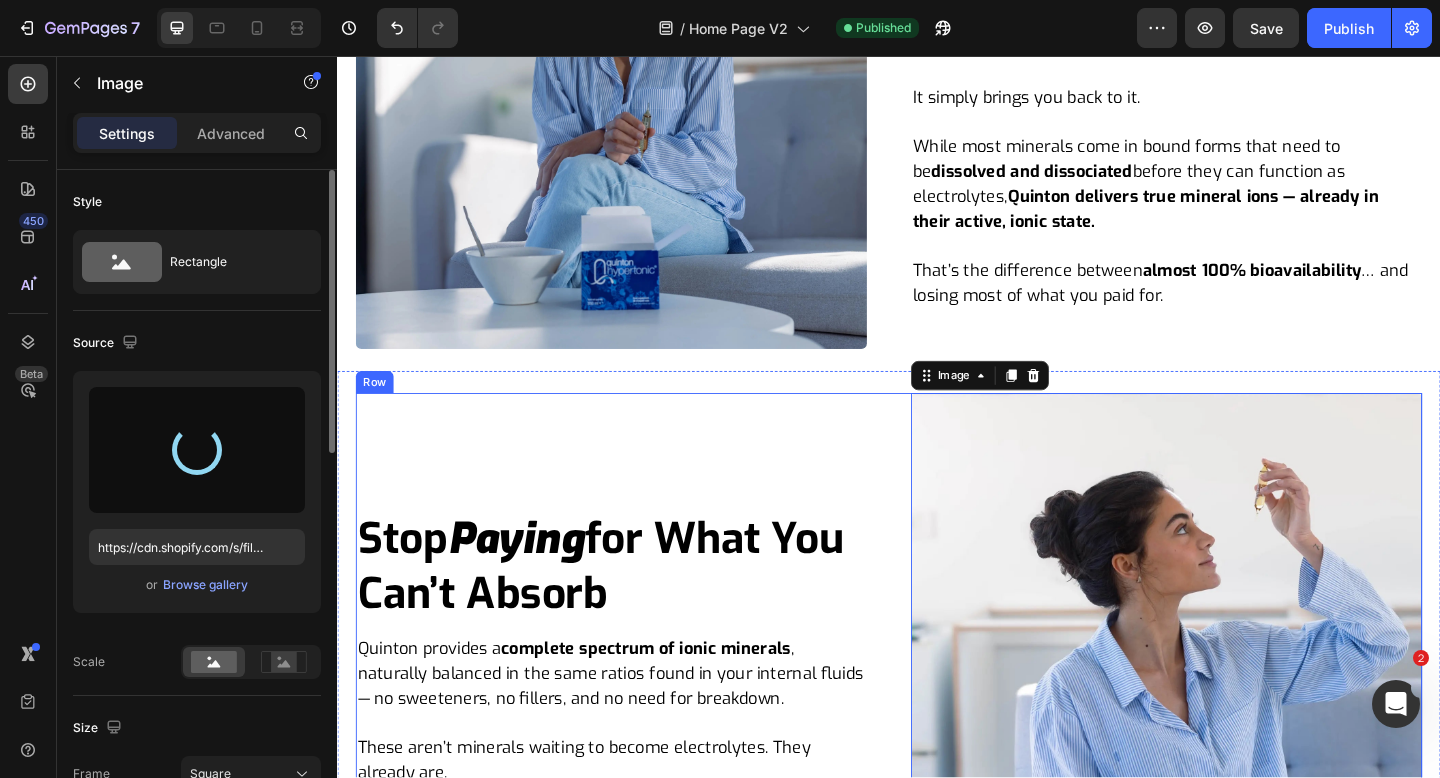 type on "https://cdn.shopify.com/s/files/1/0659/0614/7571/files/gempages_464015420580430791-ffa08cf3-b253-4bab-be5d-552dda4b1442.webp" 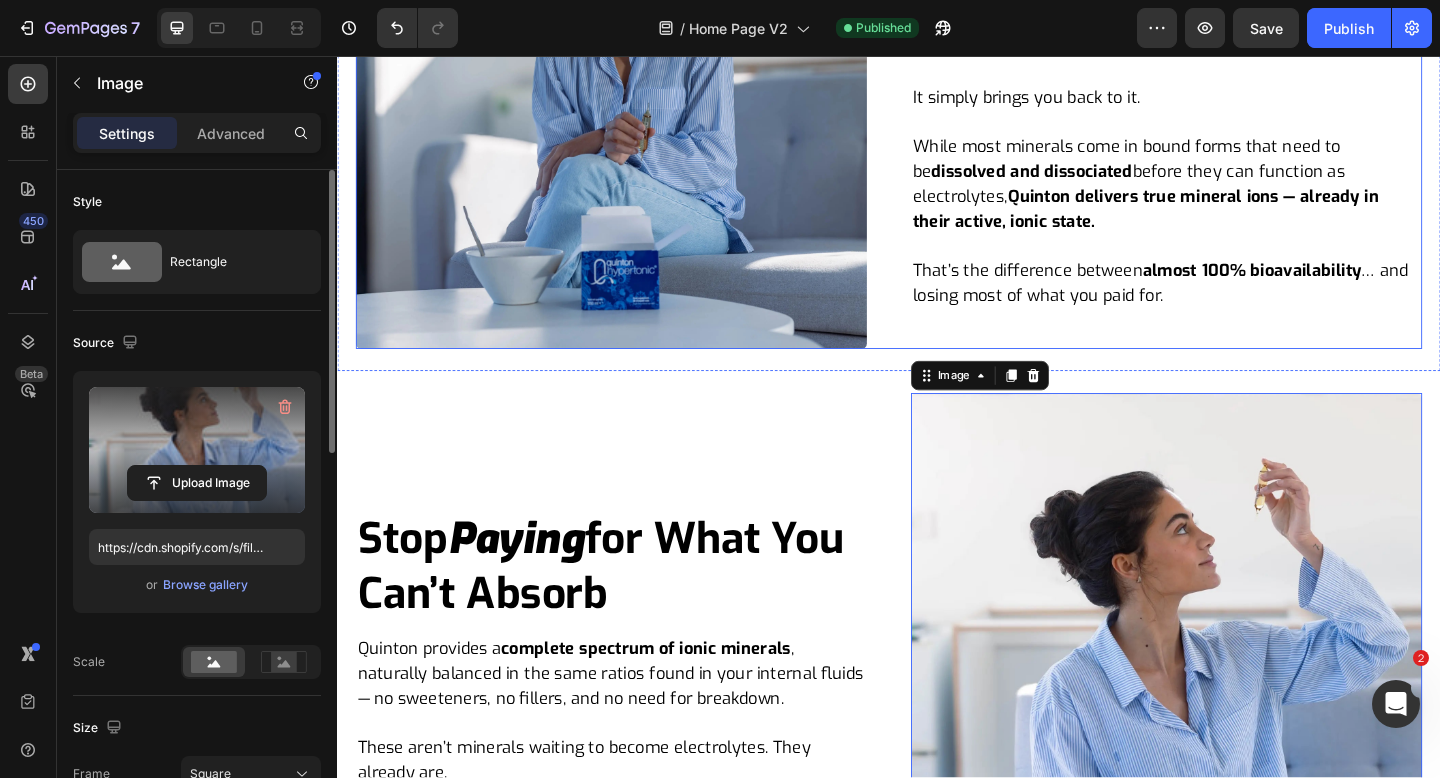 click on "Quinton — The Ocean, Delivered  as Nature Intended Heading Quinton doesn’t try to recreate what the ocean already perfected.    It simply brings you back to it.    While most minerals come in bound forms that need to be  dissolved and dissociated  before they can function as electrolytes,  Quinton delivers true mineral ions — already in their active, ionic state.     That’s the difference between  almost 100% bioavailability … and losing most of what you paid for.  Text Block Image Row" at bounding box center [937, 97] 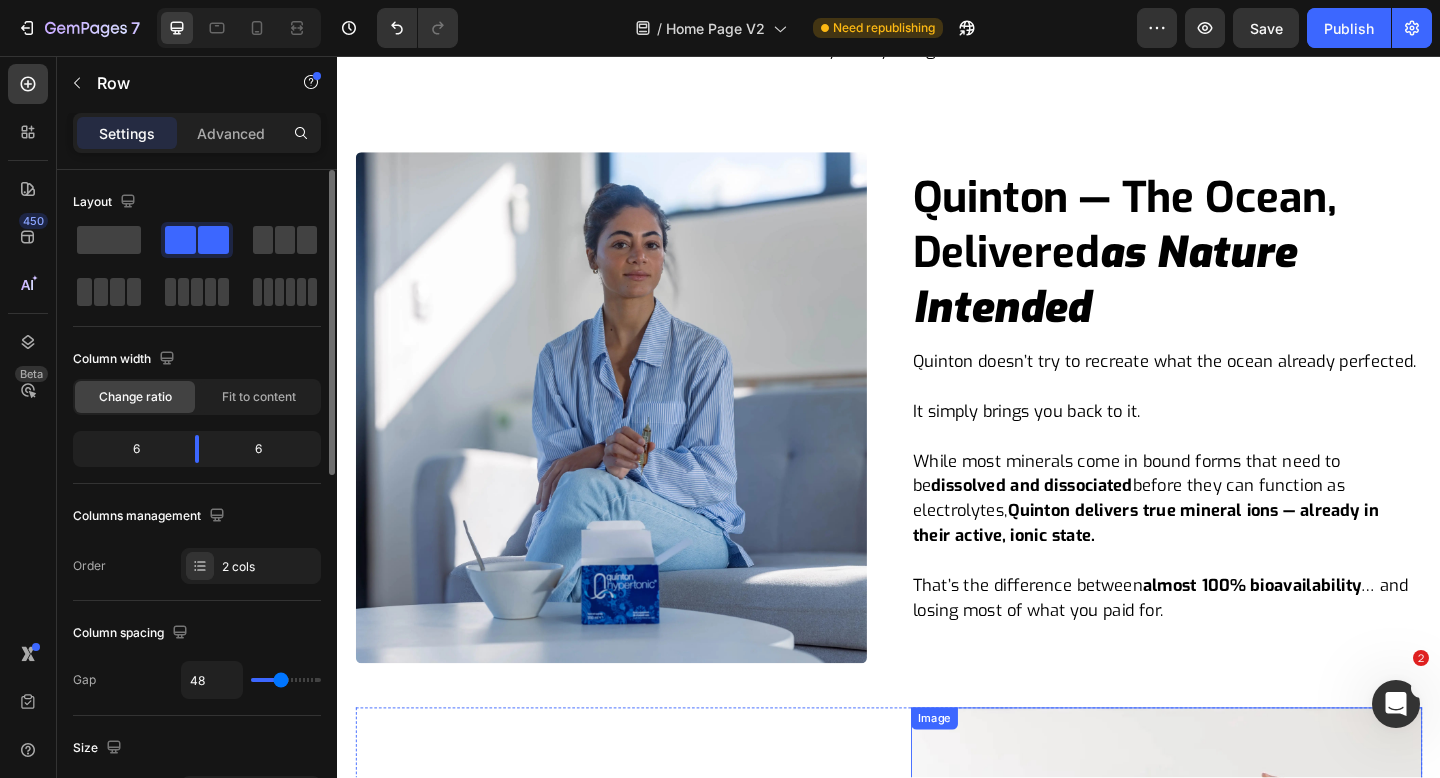 scroll, scrollTop: 1715, scrollLeft: 0, axis: vertical 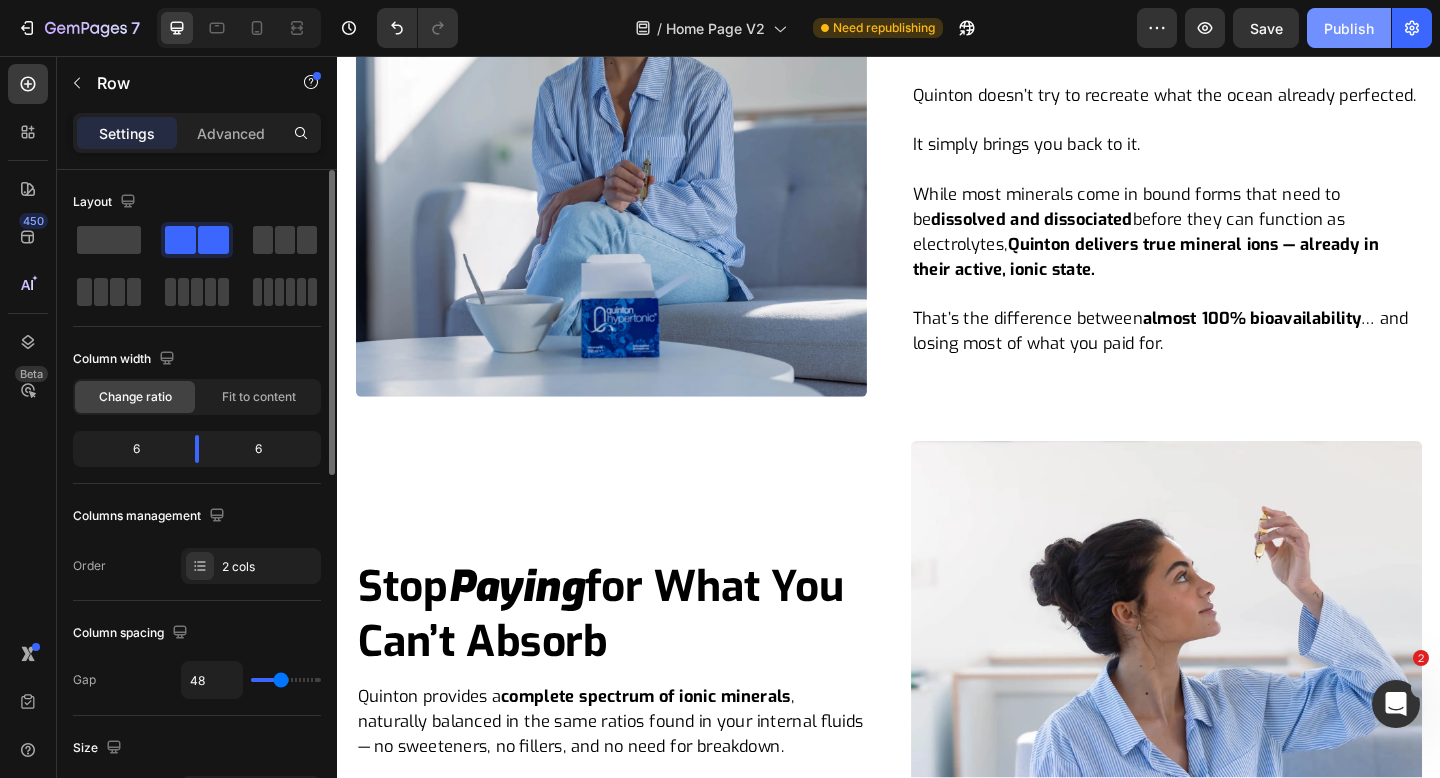 click on "Publish" at bounding box center (1349, 28) 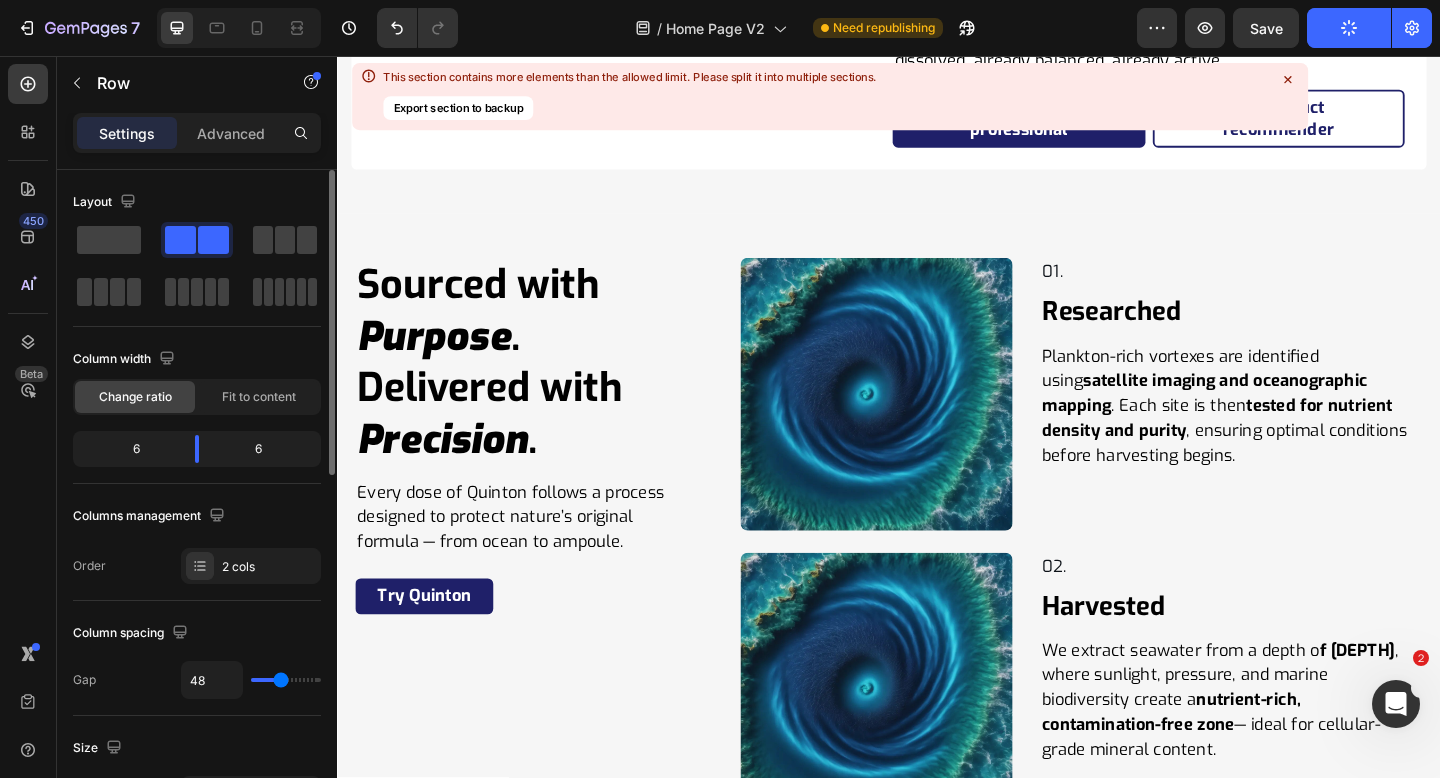 scroll, scrollTop: 10239, scrollLeft: 0, axis: vertical 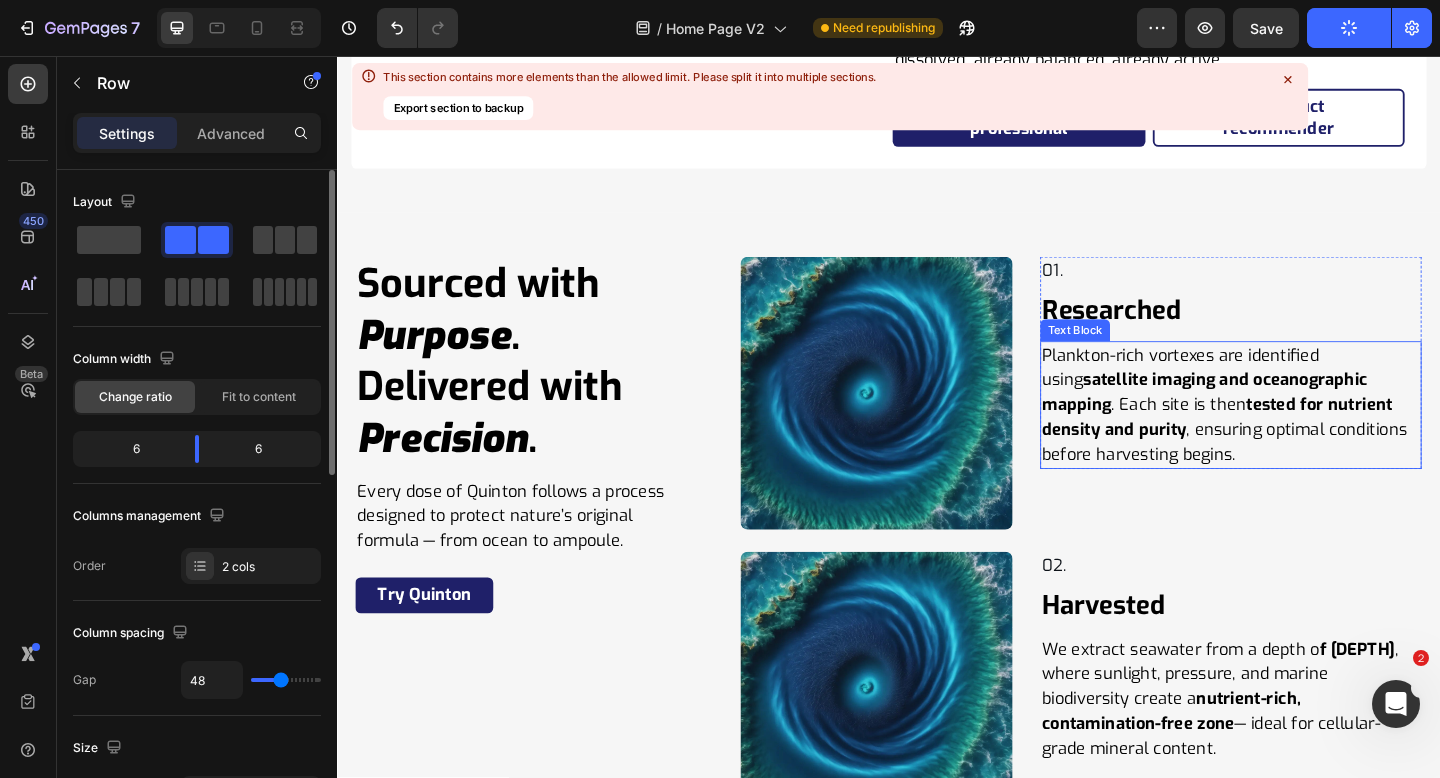 click on "Plankton-rich vortexes are identified using  satellite imaging and oceanographic mapping . Each site is then  tested for nutrient density and purity , ensuring optimal conditions before harvesting begins." at bounding box center [1309, 436] 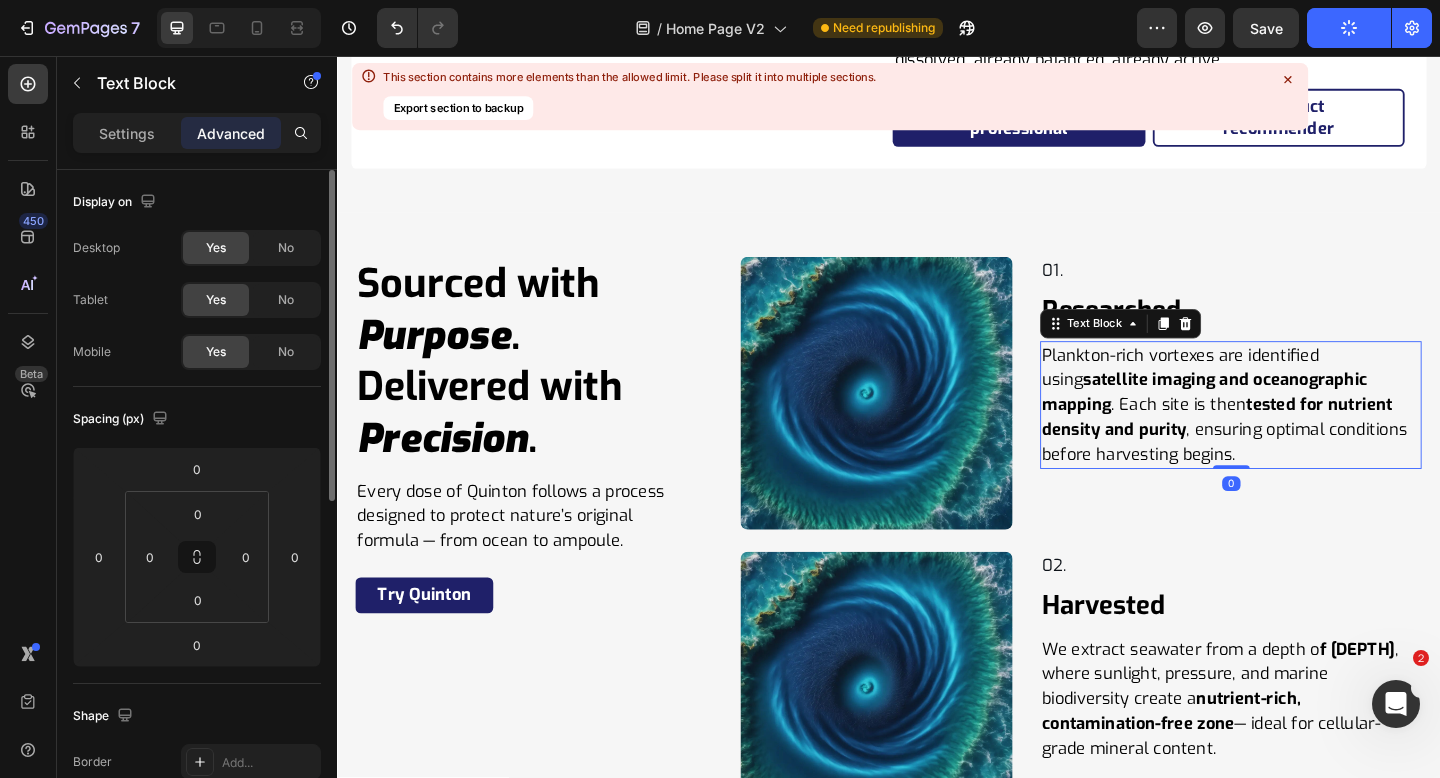 click on "Plankton-rich vortexes are identified using  satellite imaging and oceanographic mapping . Each site is then  tested for nutrient density and purity , ensuring optimal conditions before harvesting begins." at bounding box center (1309, 436) 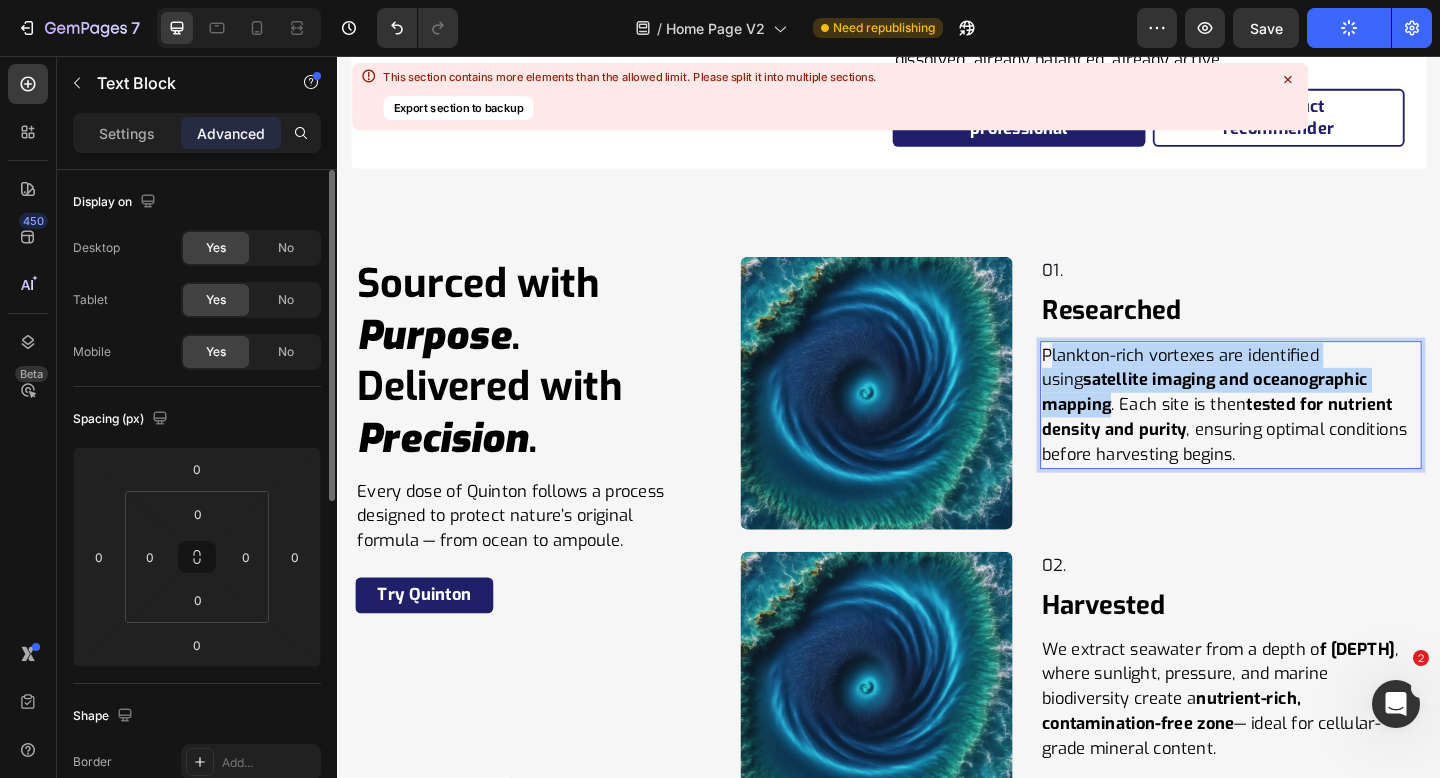 click on "Plankton-rich vortexes are identified using  satellite imaging and oceanographic mapping . Each site is then  tested for nutrient density and purity , ensuring optimal conditions before harvesting begins." at bounding box center [1309, 436] 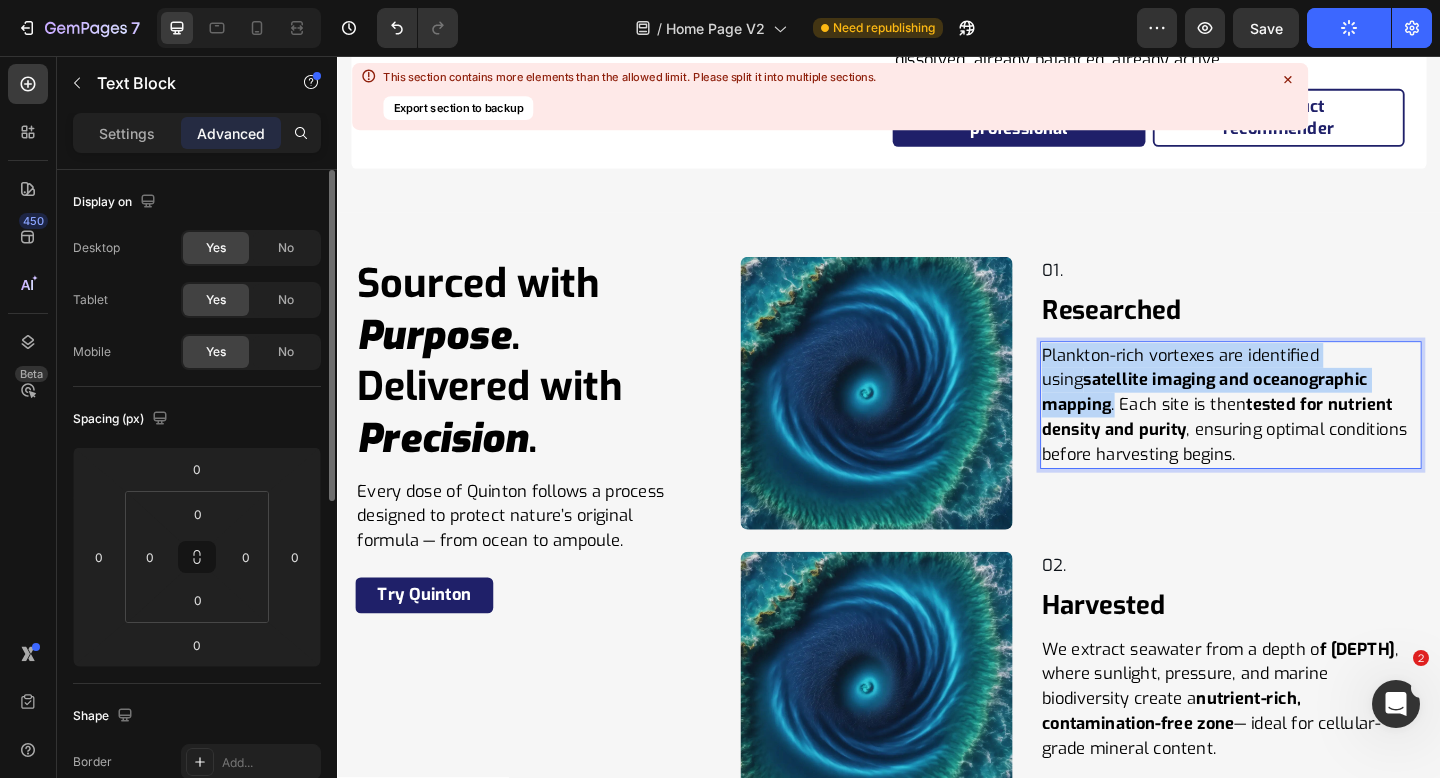 drag, startPoint x: 1180, startPoint y: 436, endPoint x: 1102, endPoint y: 385, distance: 93.193344 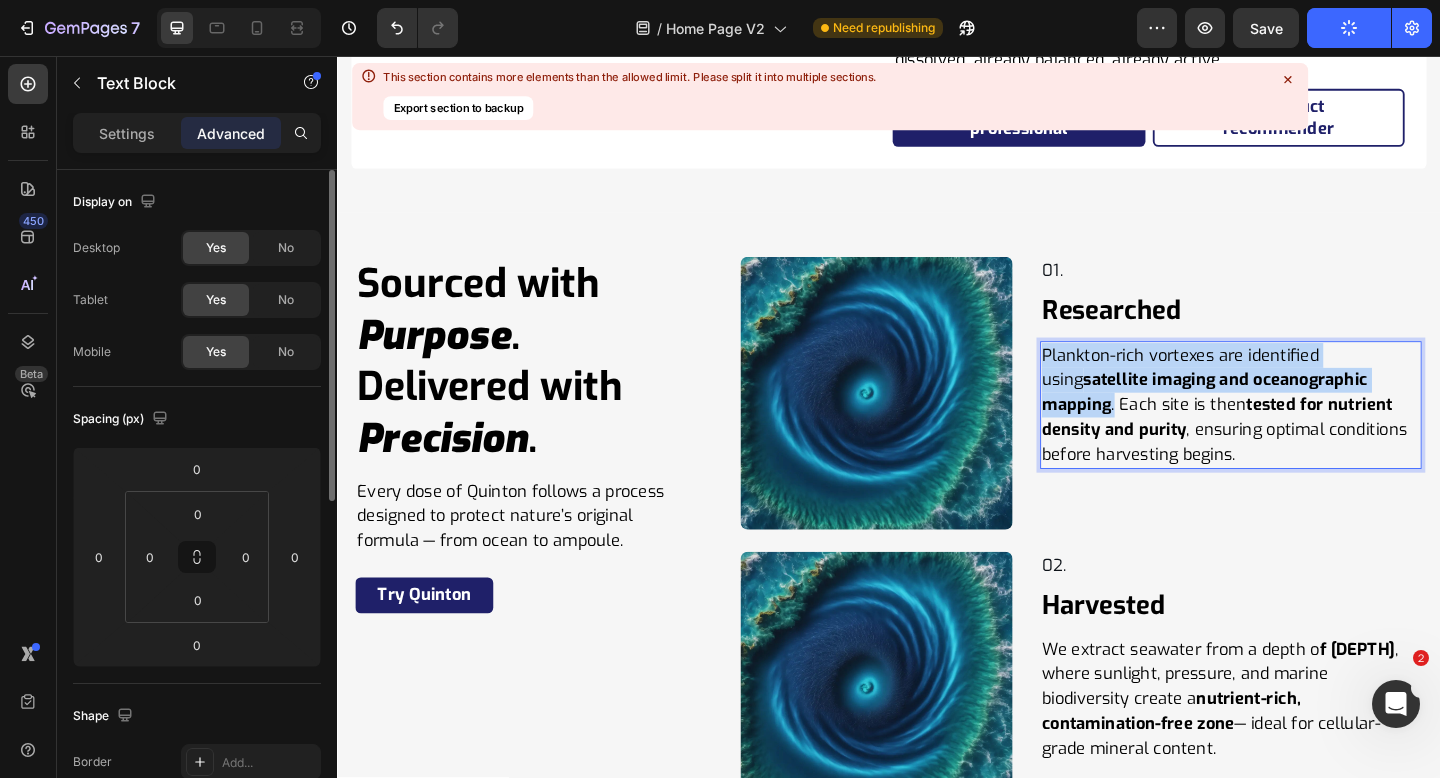 click on "Plankton-rich vortexes are identified using  satellite imaging and oceanographic mapping . Each site is then  tested for nutrient density and purity , ensuring optimal conditions before harvesting begins." at bounding box center [1309, 436] 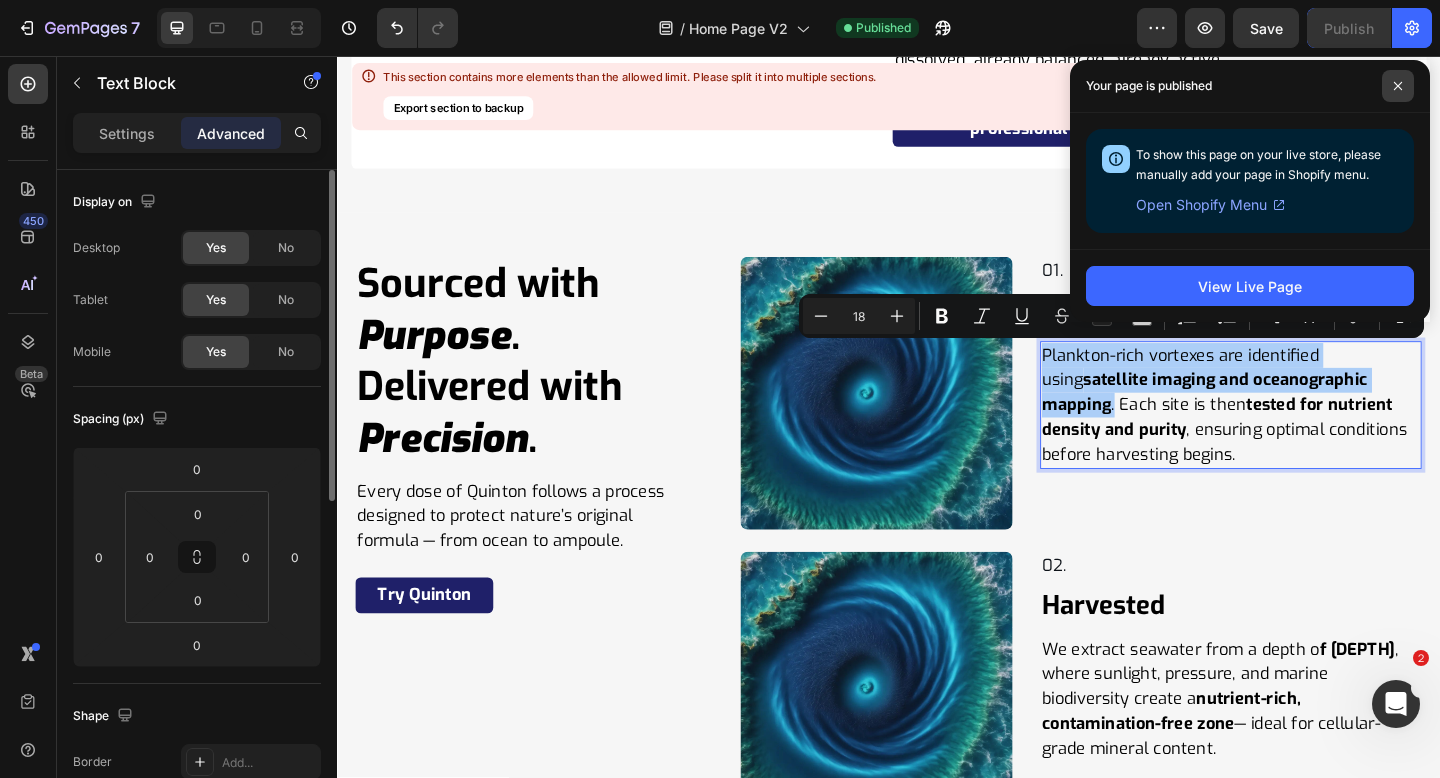 click at bounding box center [1398, 86] 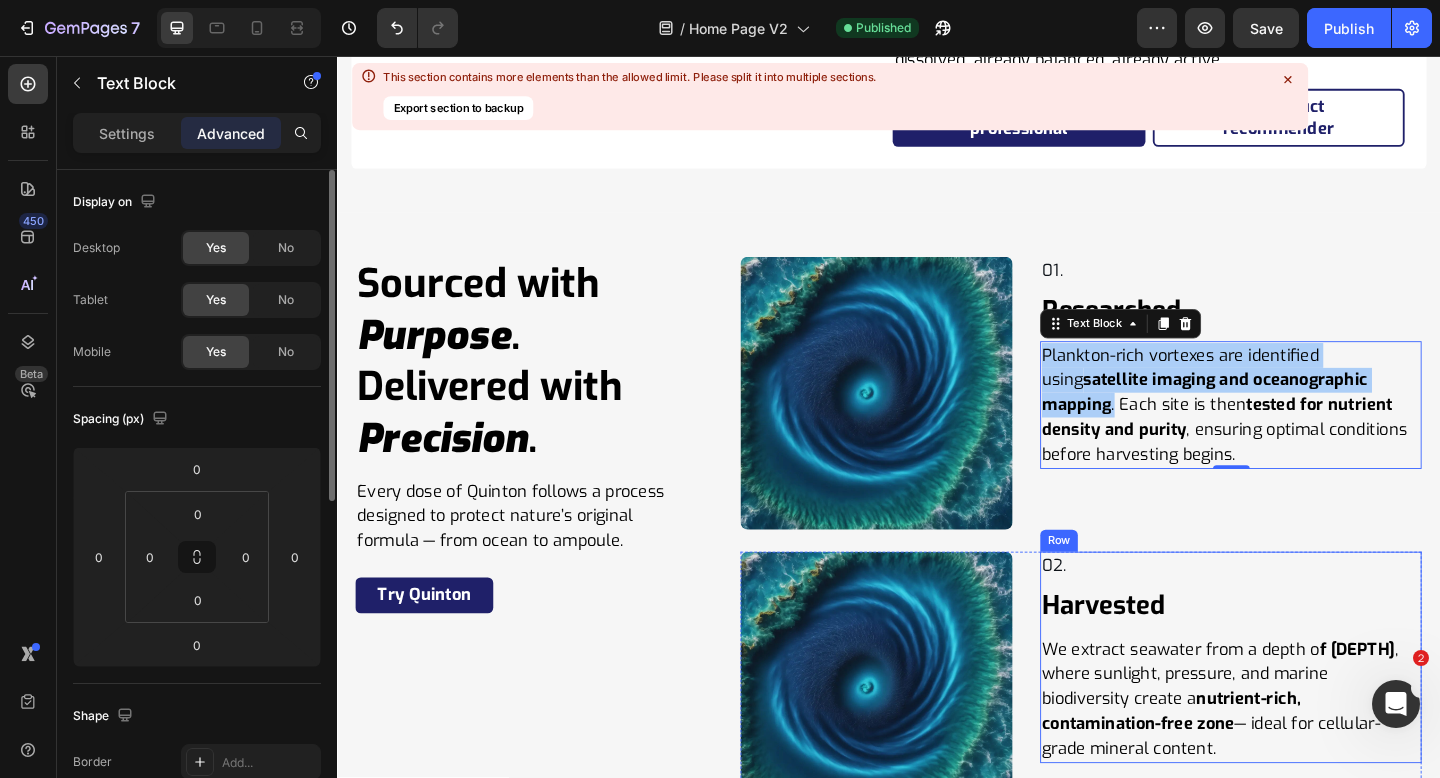 scroll, scrollTop: 10354, scrollLeft: 0, axis: vertical 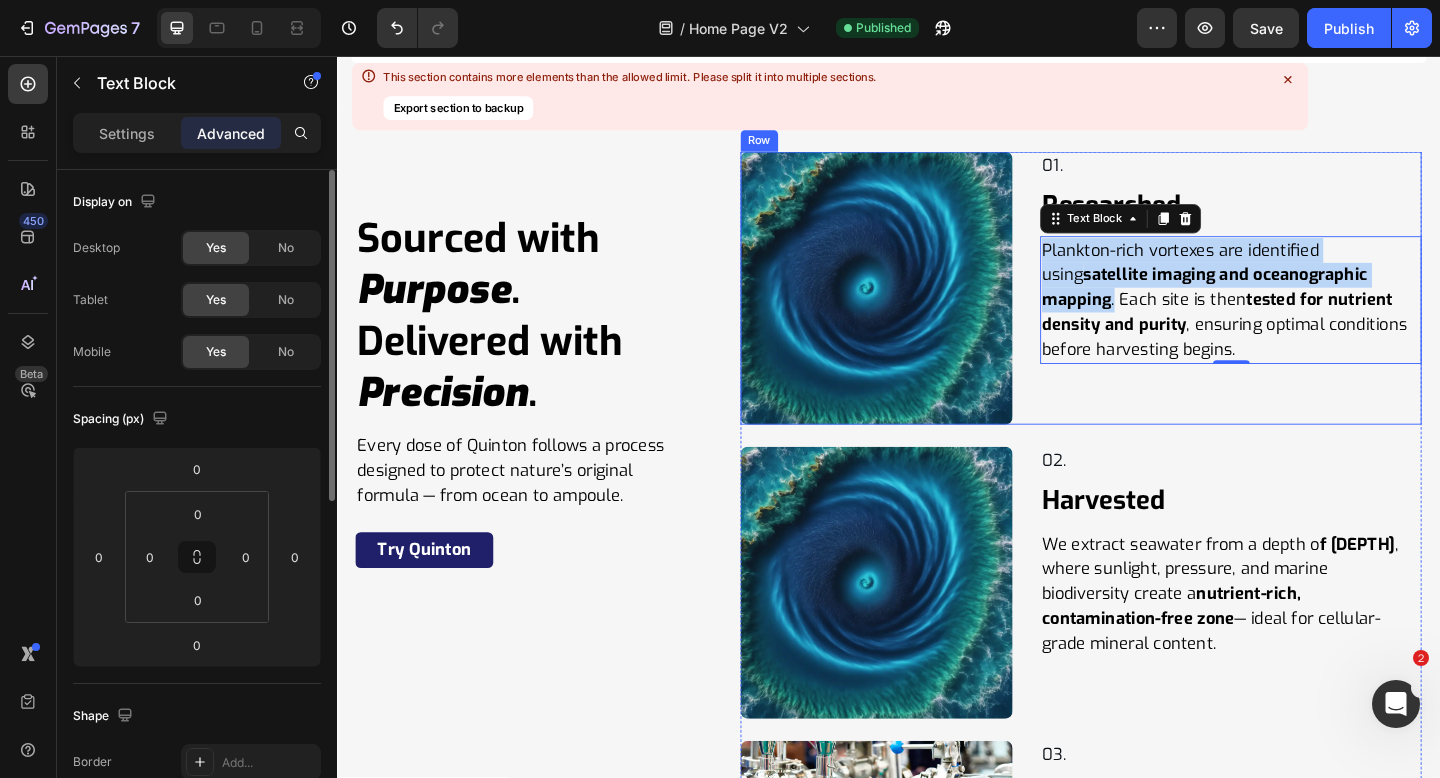 click on "01. Text Block Row Researched Heading Plankton-rich vortexes are identified using  satellite imaging and oceanographic mapping . Each site is then  tested for nutrient density and purity , ensuring optimal conditions before harvesting begins. Text Block   0 Row" at bounding box center [1309, 308] 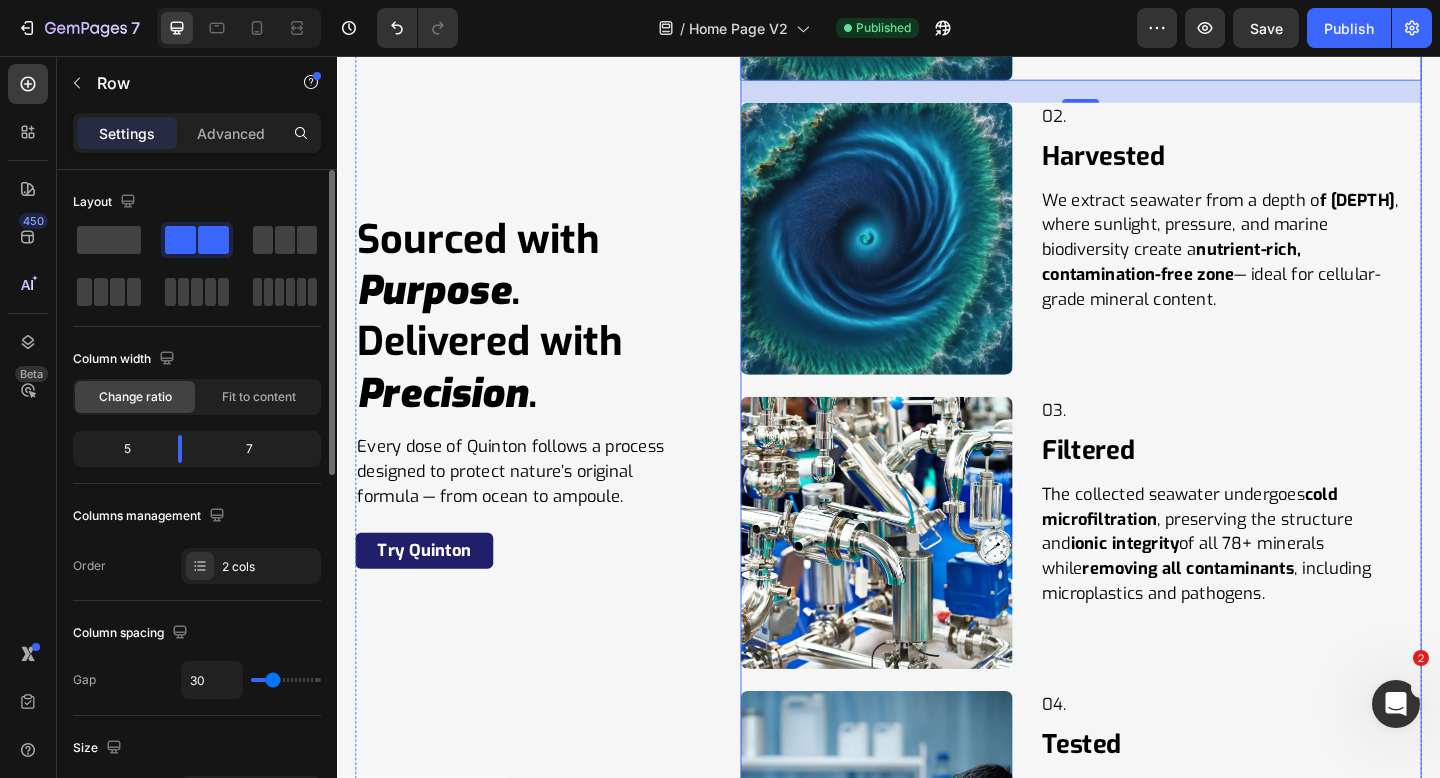 scroll, scrollTop: 10592, scrollLeft: 0, axis: vertical 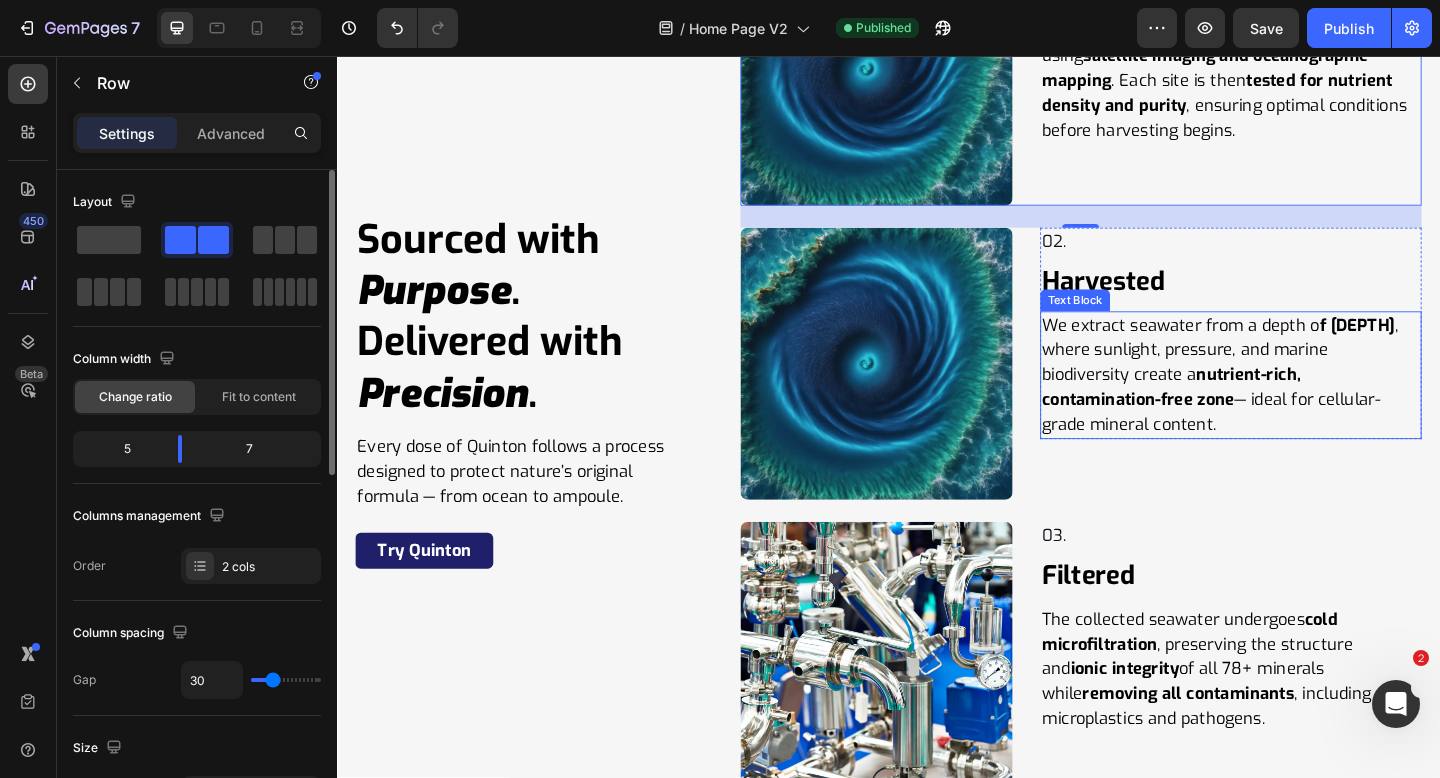 click on "We extract seawater from a depth o f 30–50 meters , where sunlight, pressure, and marine biodiversity create a  nutrient-rich, contamination-free zone  — ideal for cellular-grade mineral content." at bounding box center [1309, 403] 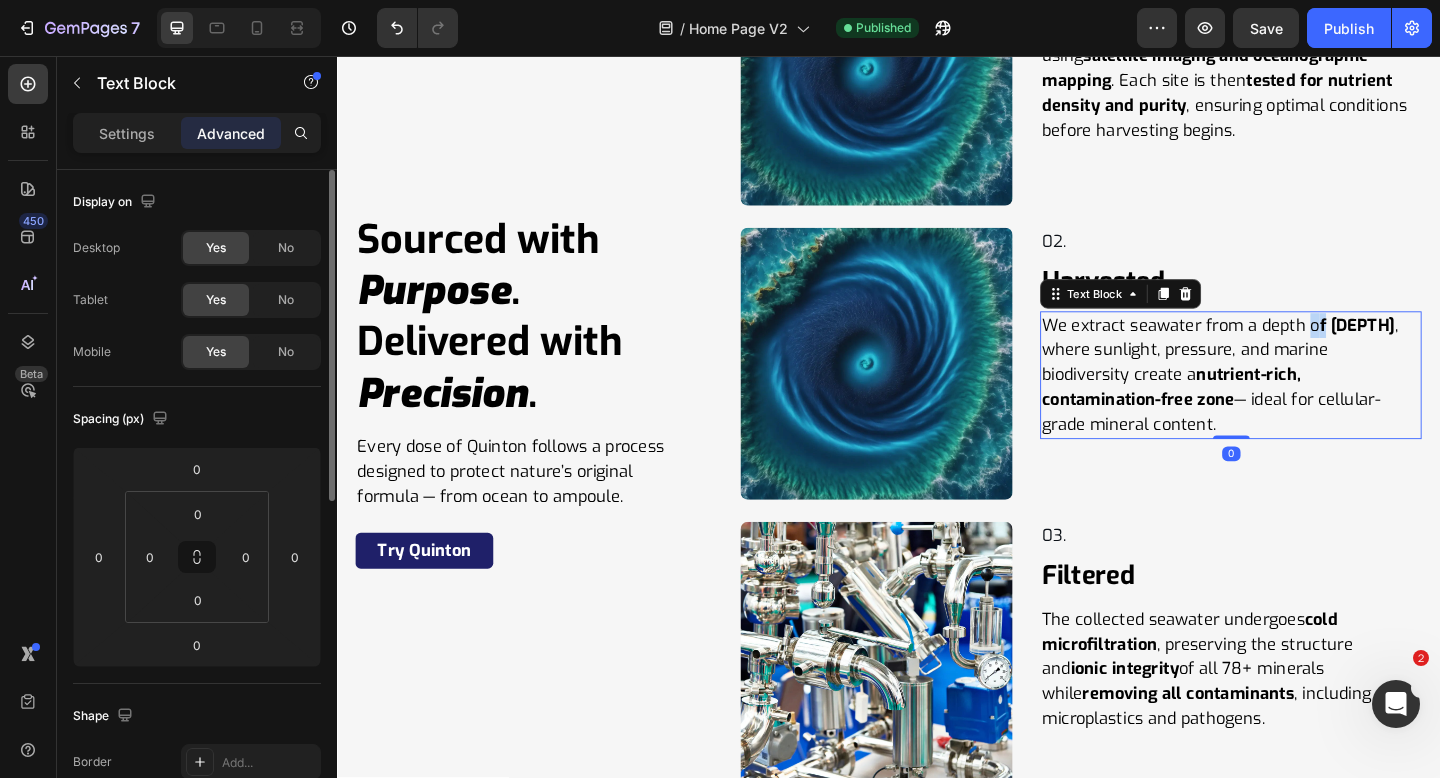 click on "We extract seawater from a depth o f 30–50 meters , where sunlight, pressure, and marine biodiversity create a  nutrient-rich, contamination-free zone  — ideal for cellular-grade mineral content." at bounding box center (1309, 403) 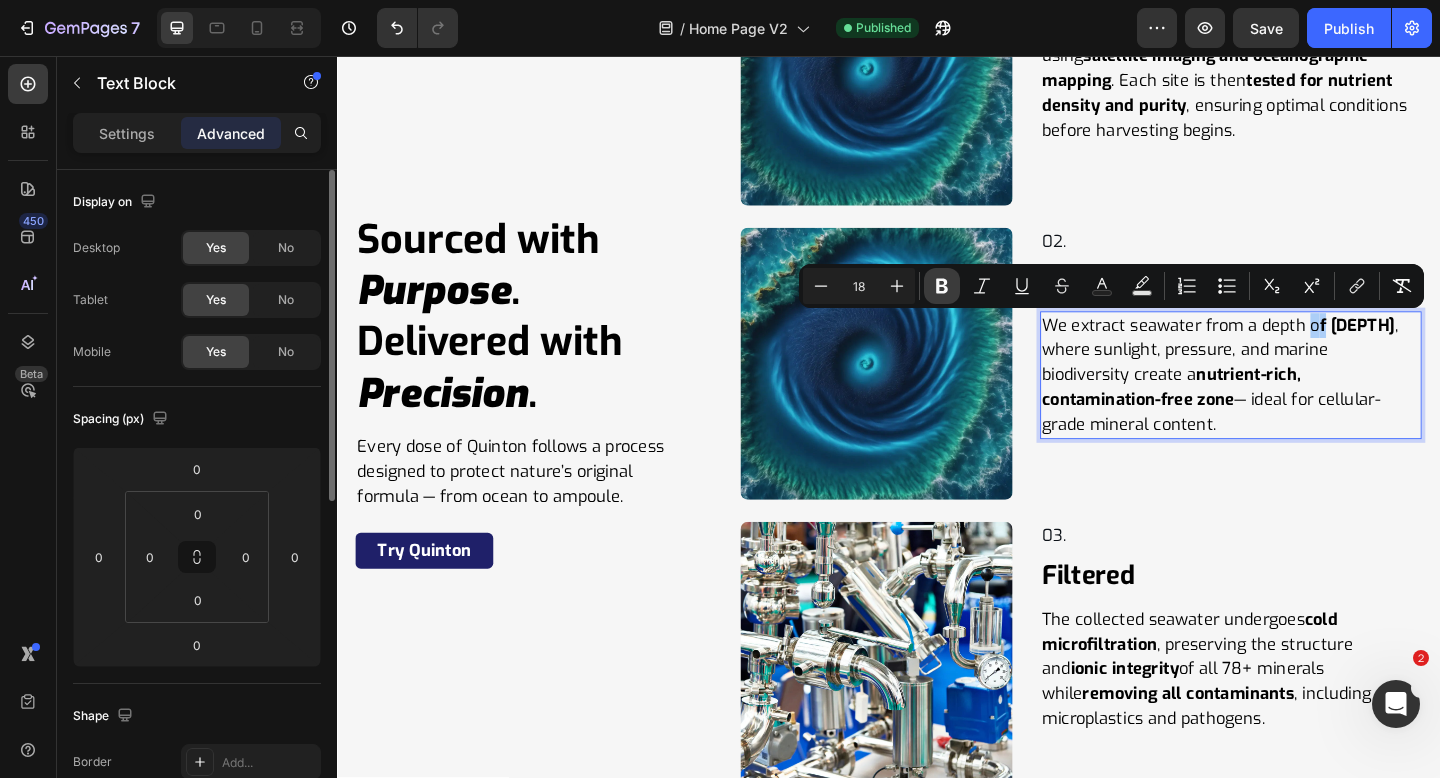 click 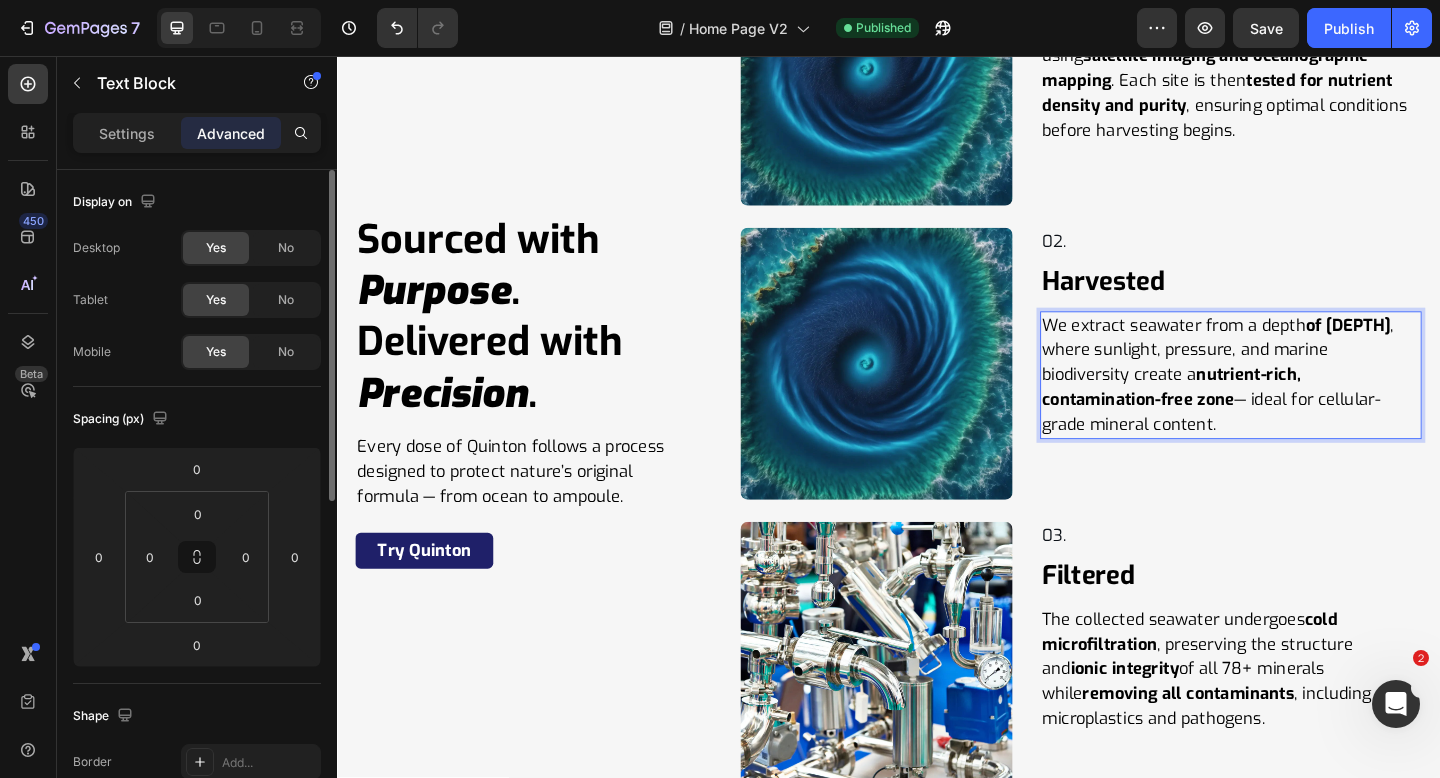 click on "of [DEPTH]" at bounding box center (1437, 349) 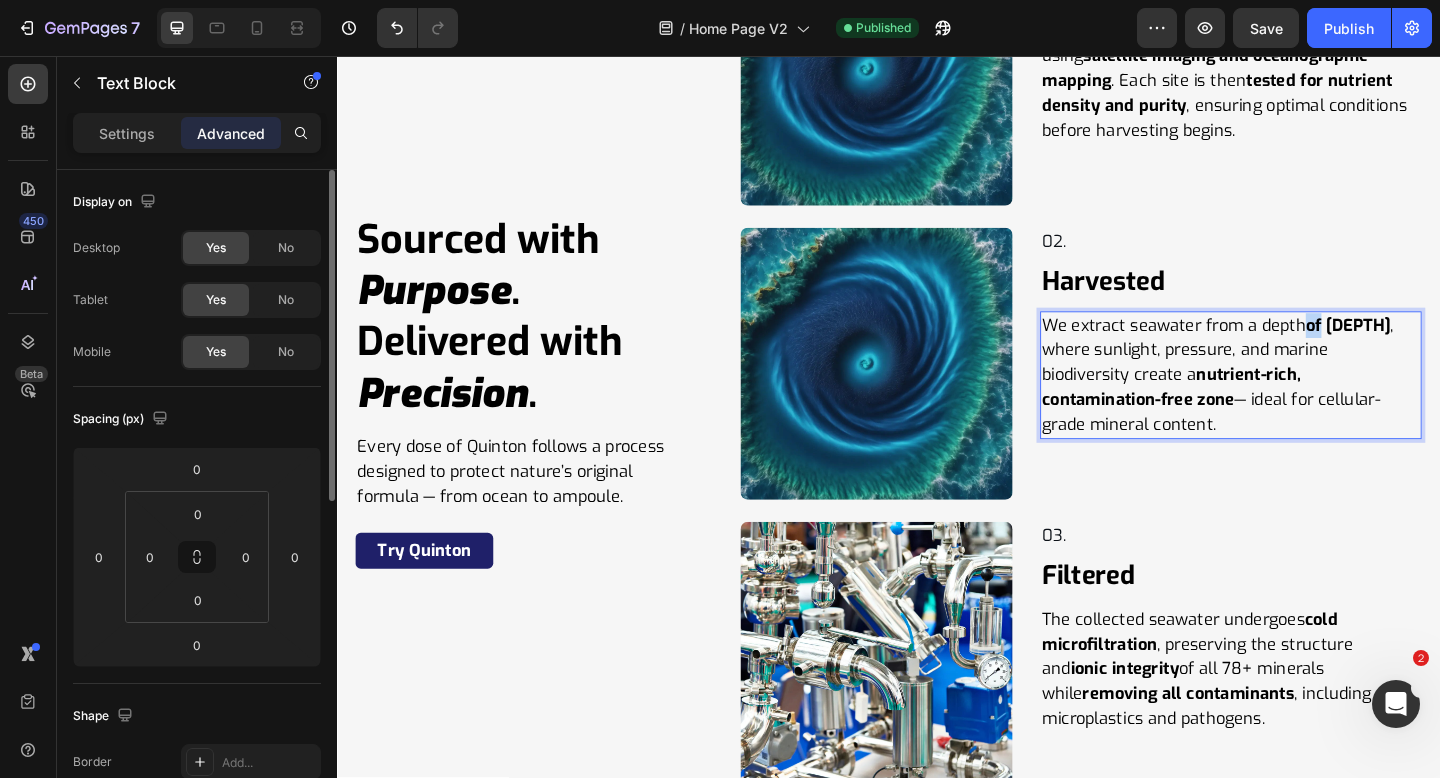 click on "of [DEPTH]" at bounding box center (1437, 349) 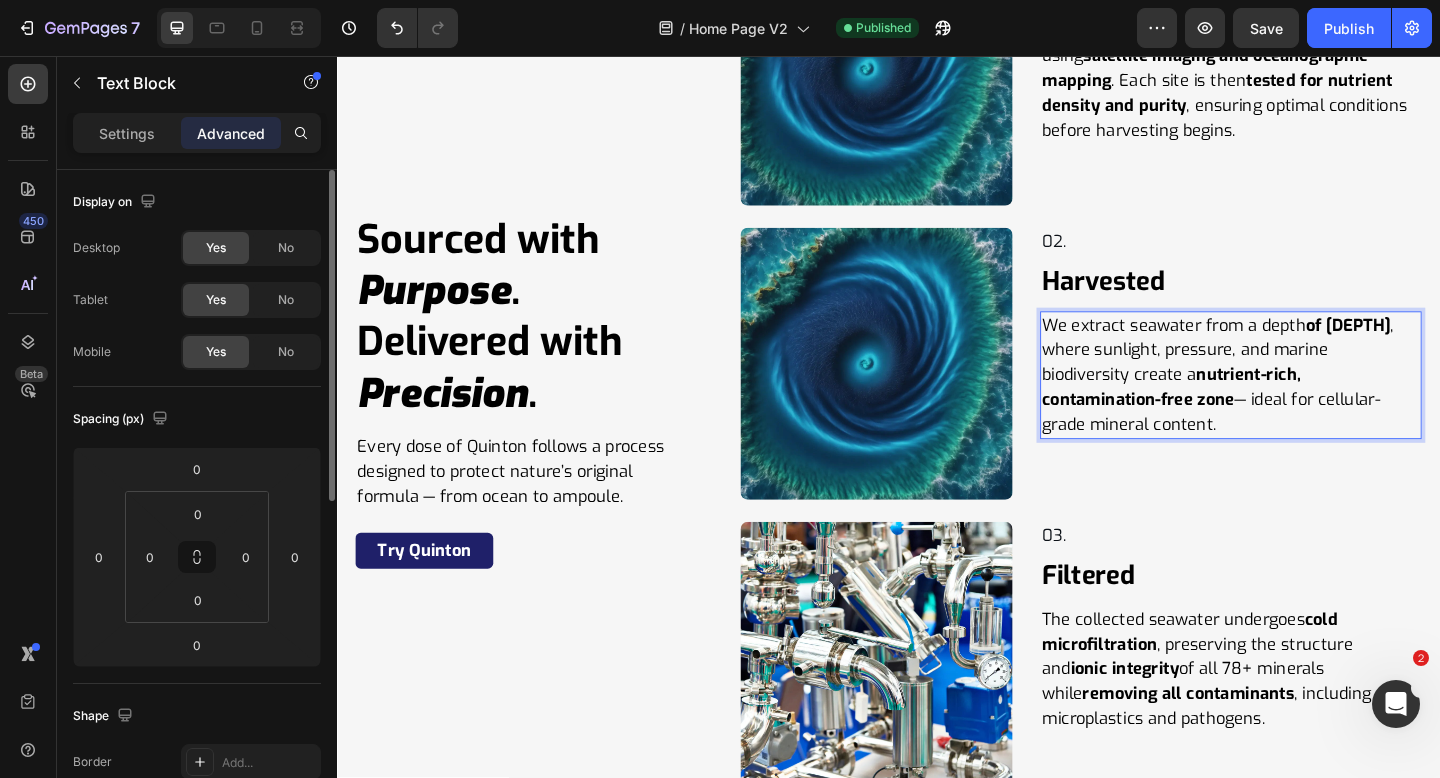 click on "We extract seawater from a depth  of 30–50 meters , where sunlight, pressure, and marine biodiversity create a  nutrient-rich, contamination-free zone  — ideal for cellular-grade mineral content." at bounding box center [1309, 403] 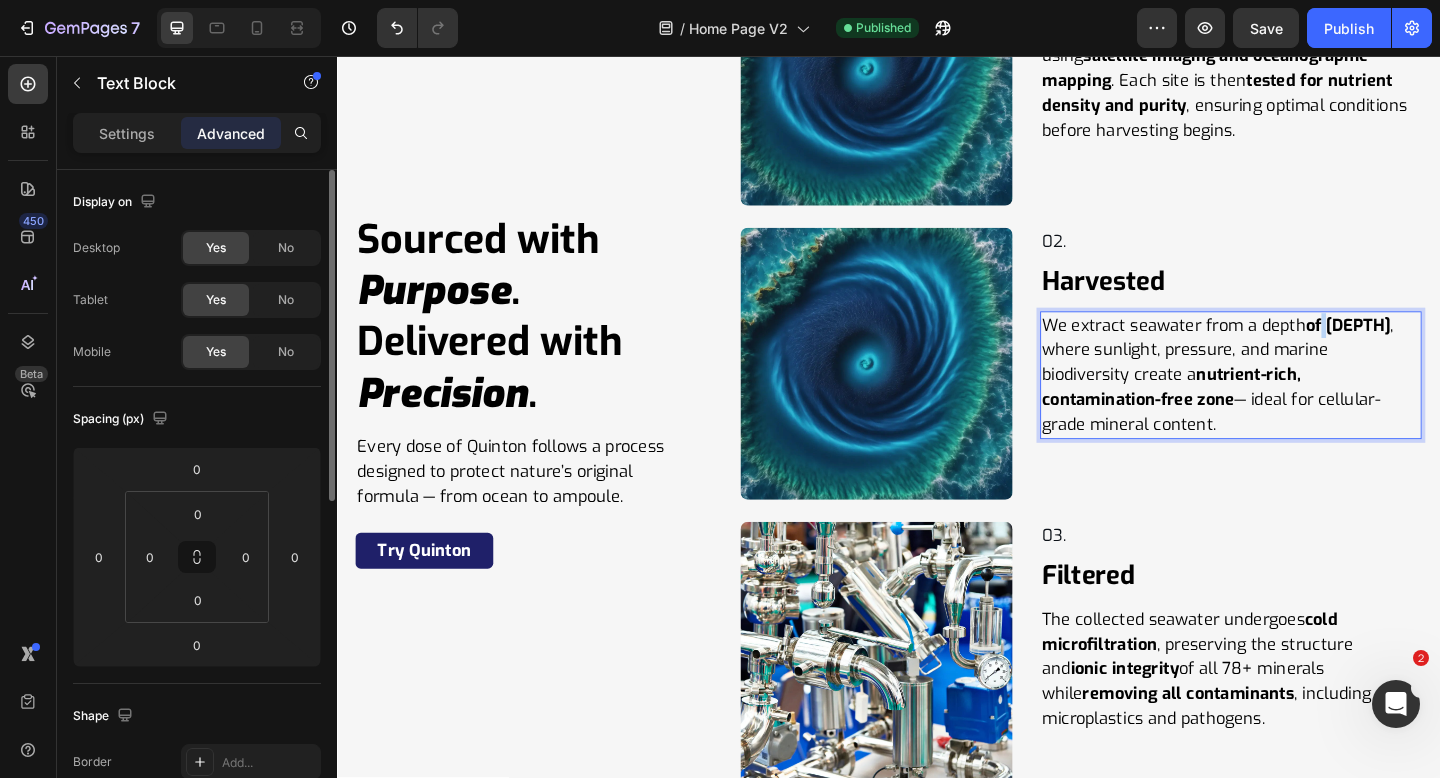click on "of [DEPTH]" at bounding box center [1437, 349] 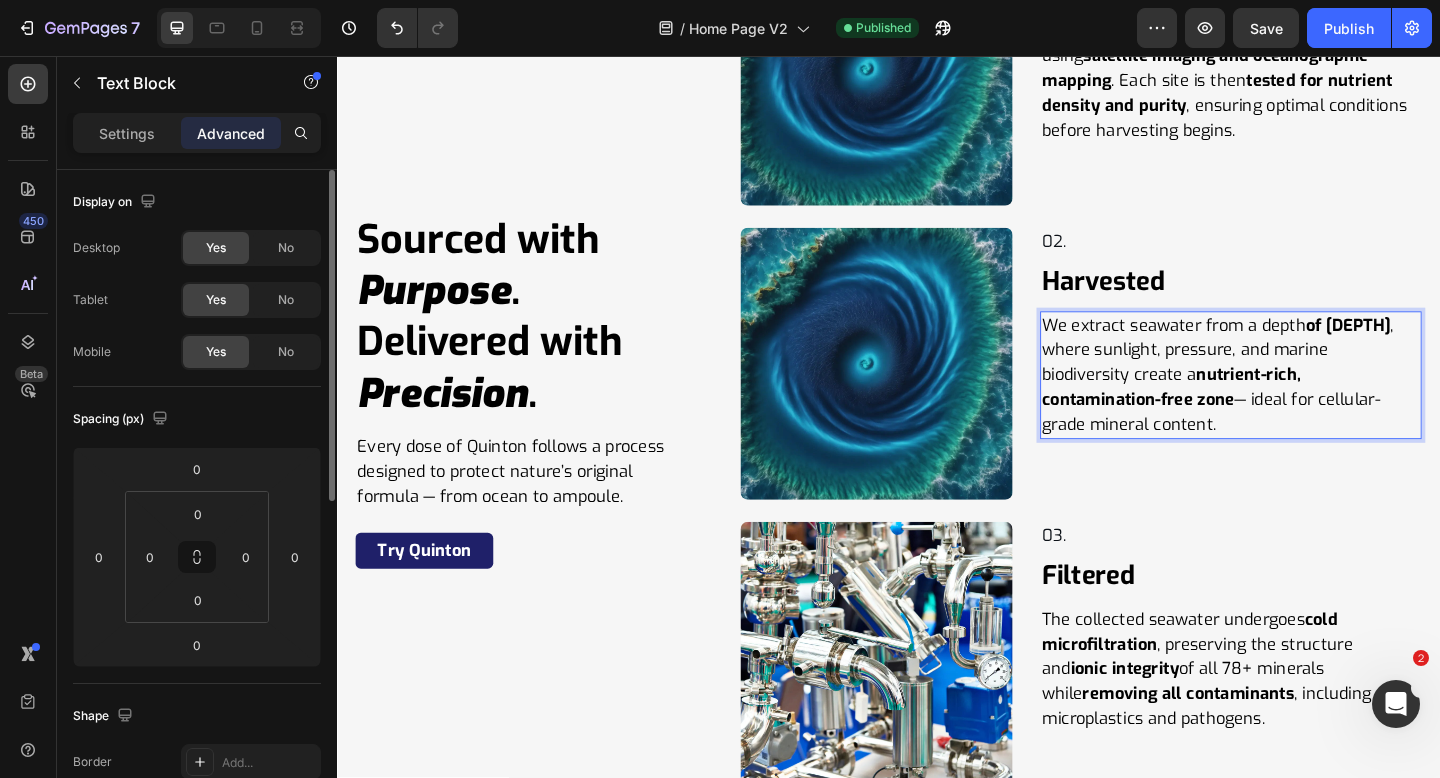 click on "of [DEPTH]" at bounding box center (1437, 349) 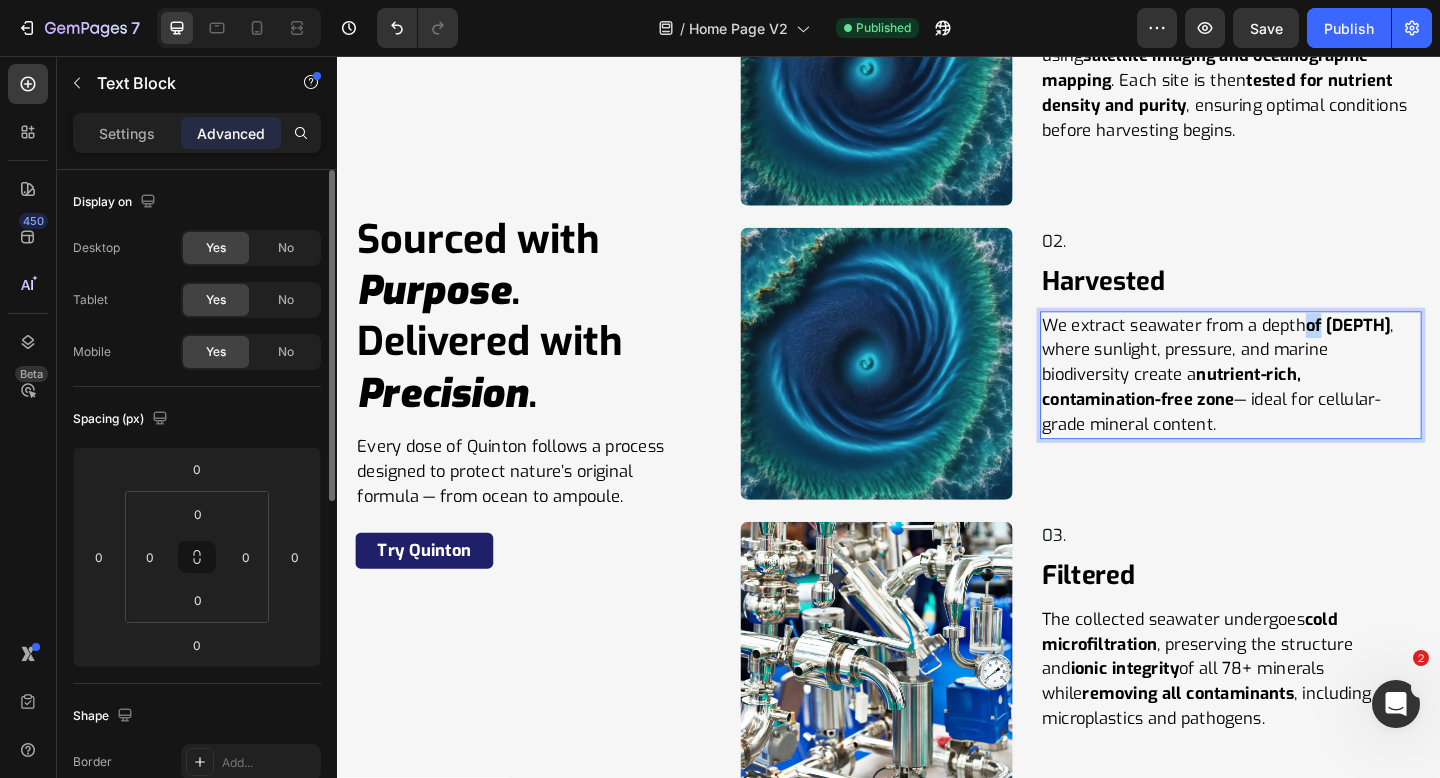 click on "of [DEPTH]" at bounding box center (1437, 349) 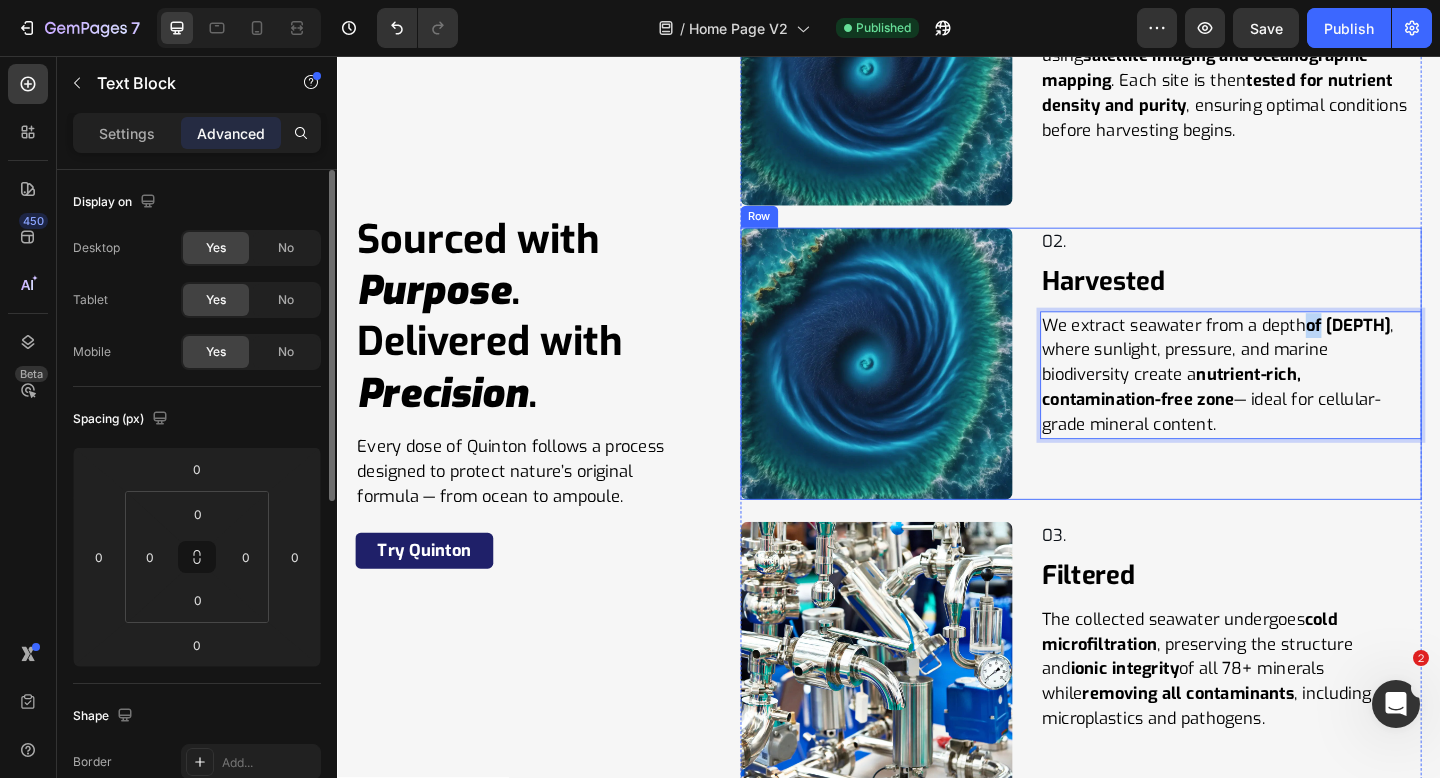 click on "02. Text Block Row Harvested Heading We extract seawater from a depth of  30–50 meters , where sunlight, pressure, and marine biodiversity create a  nutrient-rich, contamination-free zone  — ideal for cellular-grade mineral content. Text Block   0 Row" at bounding box center (1309, 391) 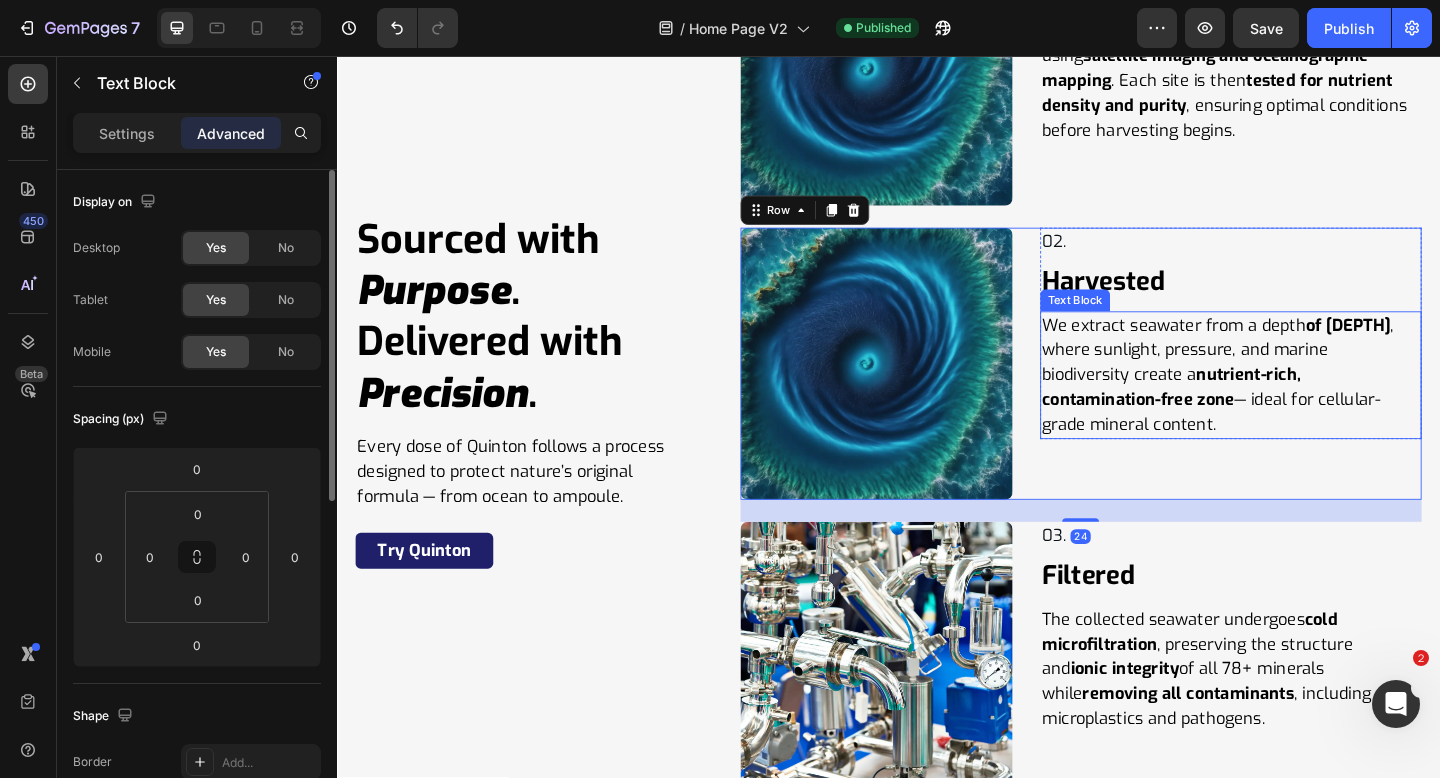 click on "of [DEPTH]" at bounding box center (1437, 349) 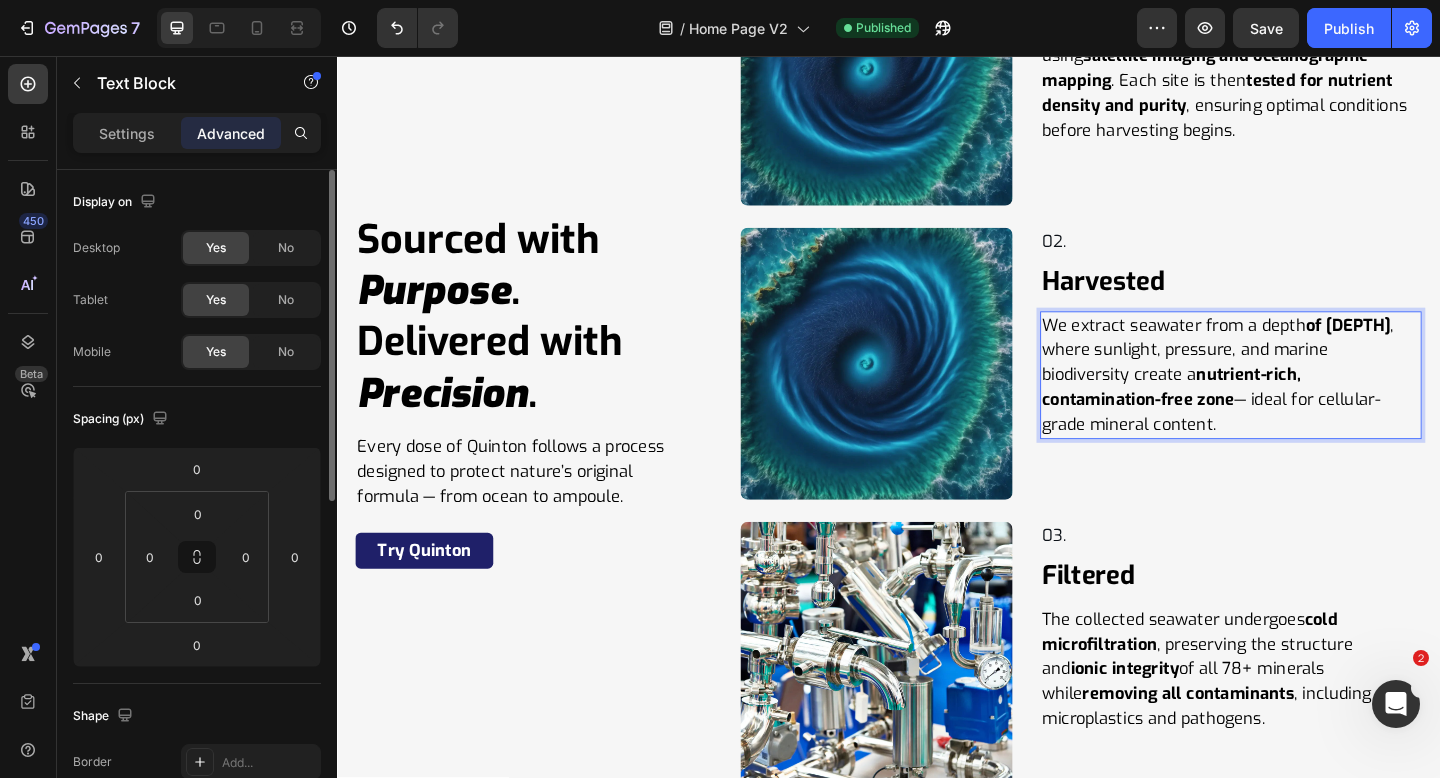 click on "of [DEPTH]" at bounding box center (1437, 349) 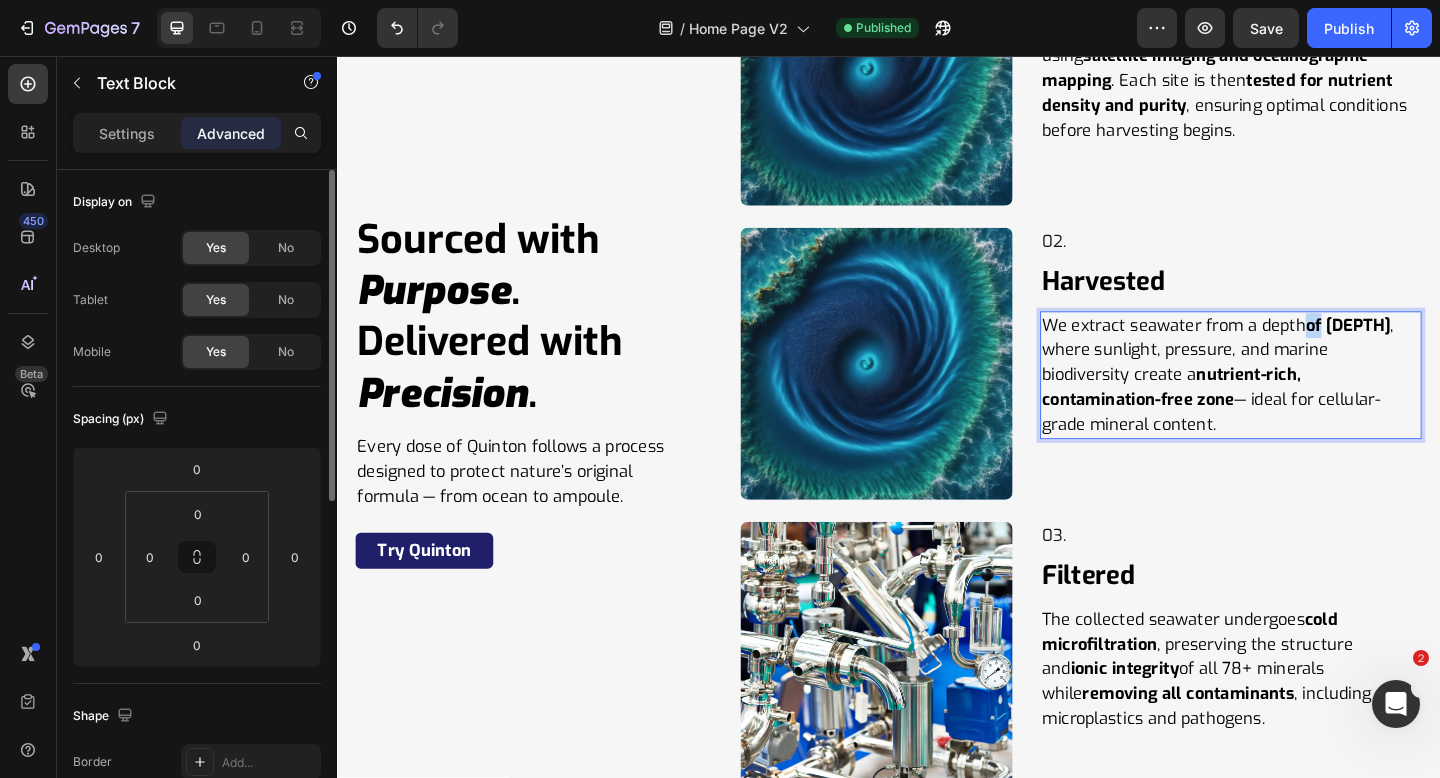 click on "of [DEPTH]" at bounding box center (1437, 349) 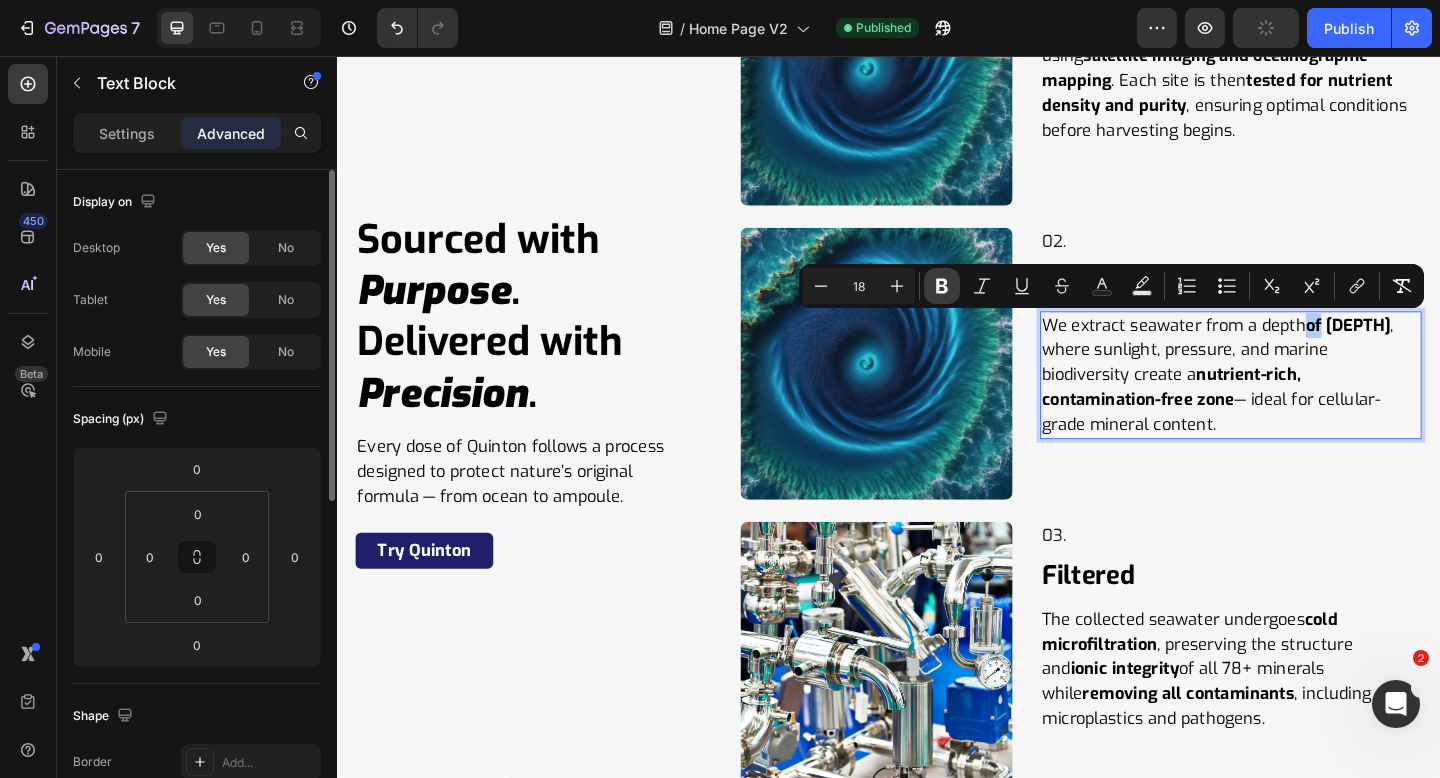 click 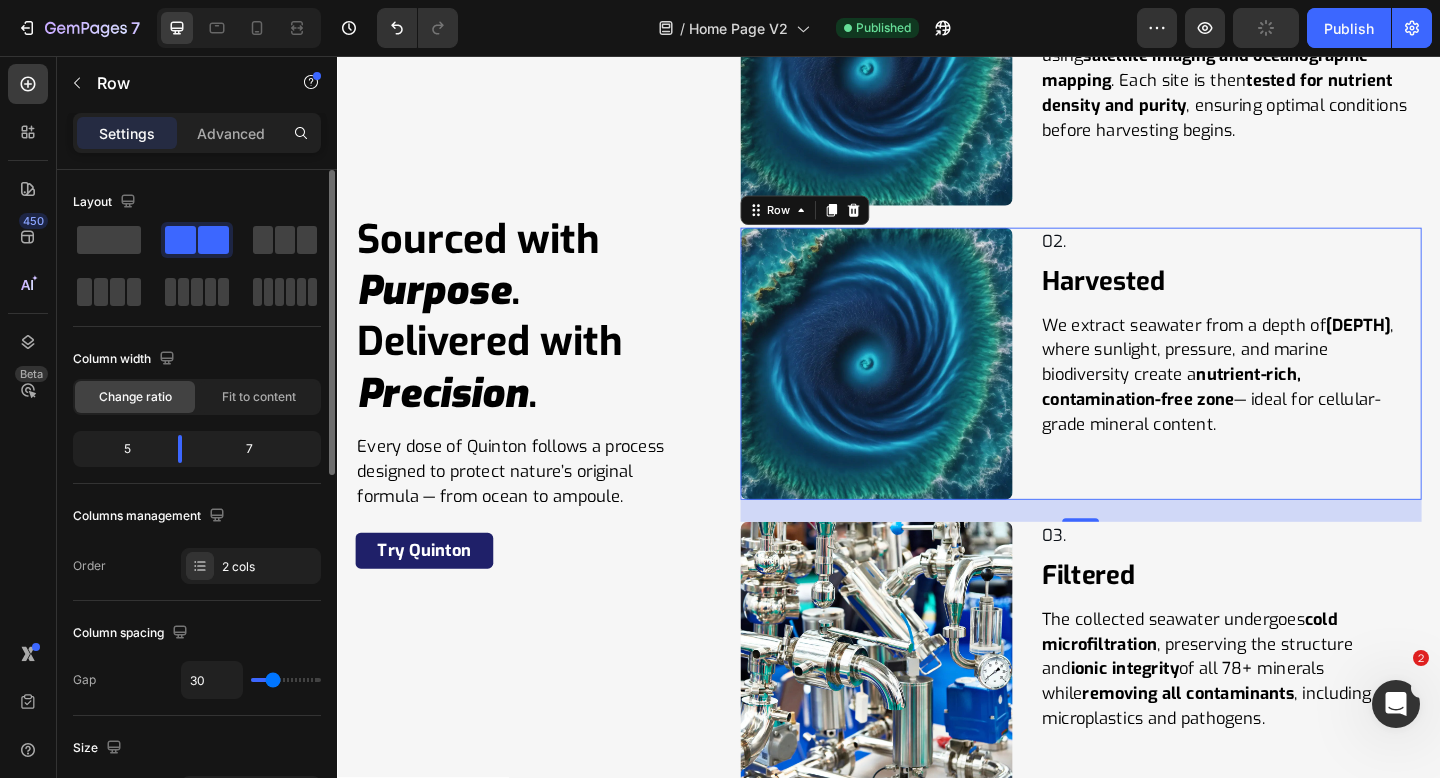 click on "02. Text Block Row Harvested Heading We extract seawater from a depth of  30–50 meters , where sunlight, pressure, and marine biodiversity create a  nutrient-rich, contamination-free zone  — ideal for cellular-grade mineral content. Text Block Row" at bounding box center (1309, 391) 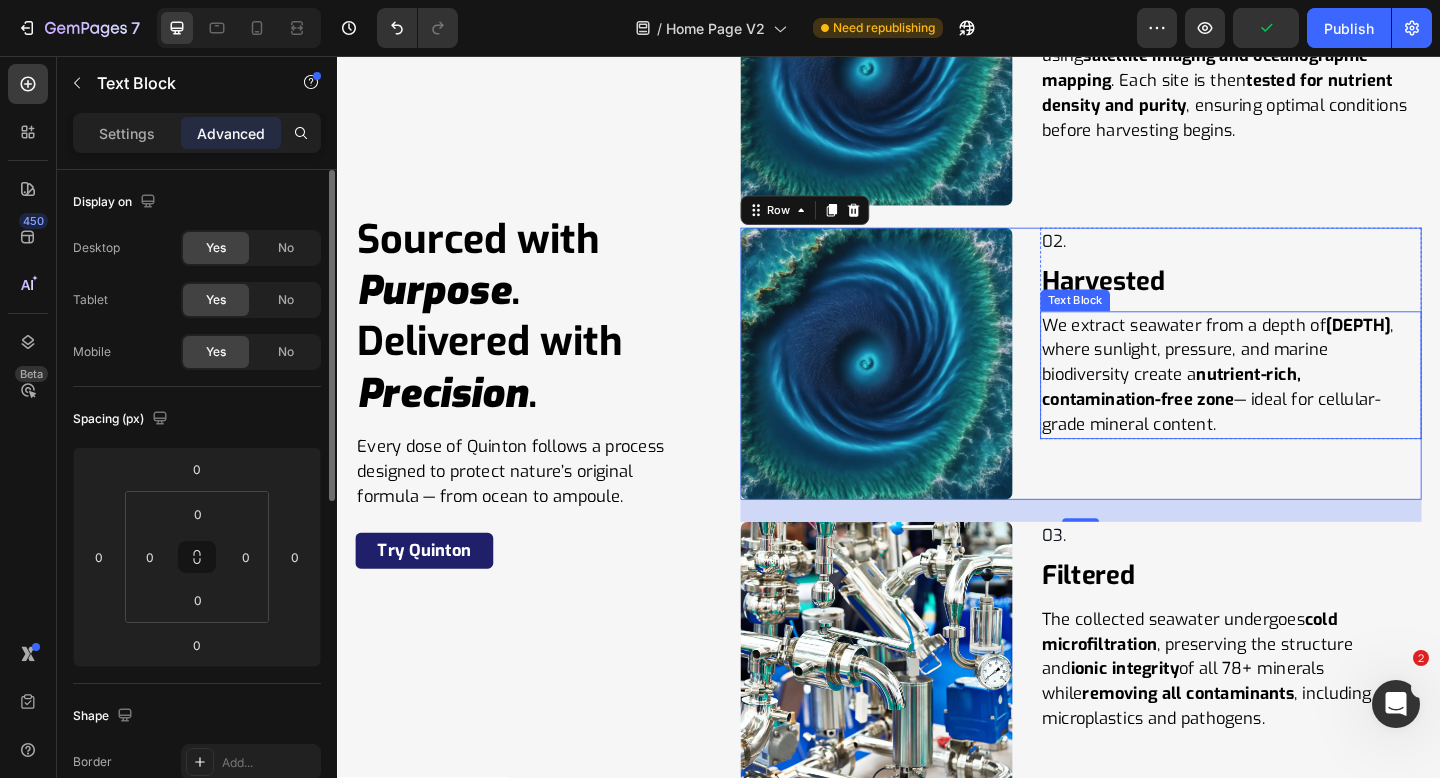 click on "We extract seawater from a depth of  30–50 meters , where sunlight, pressure, and marine biodiversity create a  nutrient-rich, contamination-free zone  — ideal for cellular-grade mineral content." at bounding box center [1309, 403] 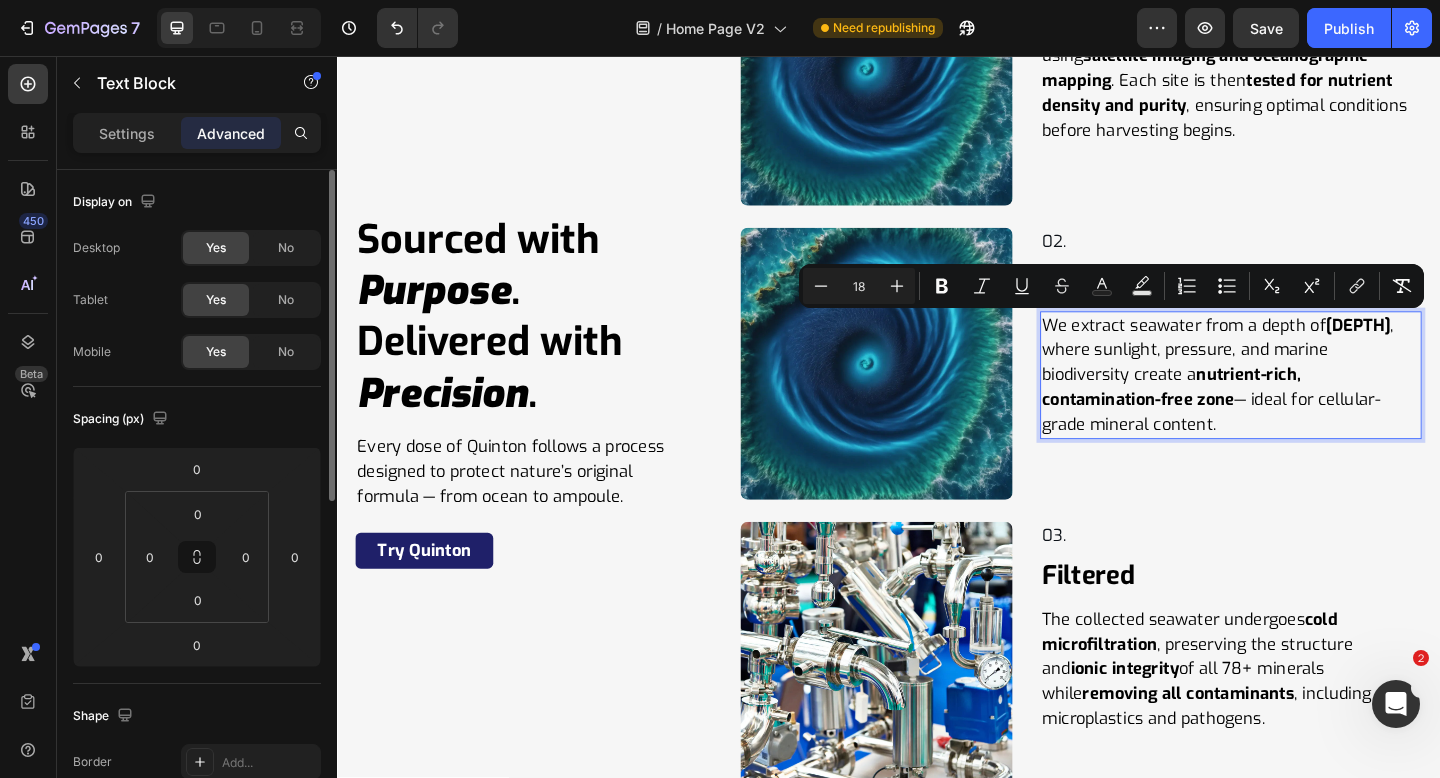 drag, startPoint x: 1139, startPoint y: 349, endPoint x: 1312, endPoint y: 468, distance: 209.9762 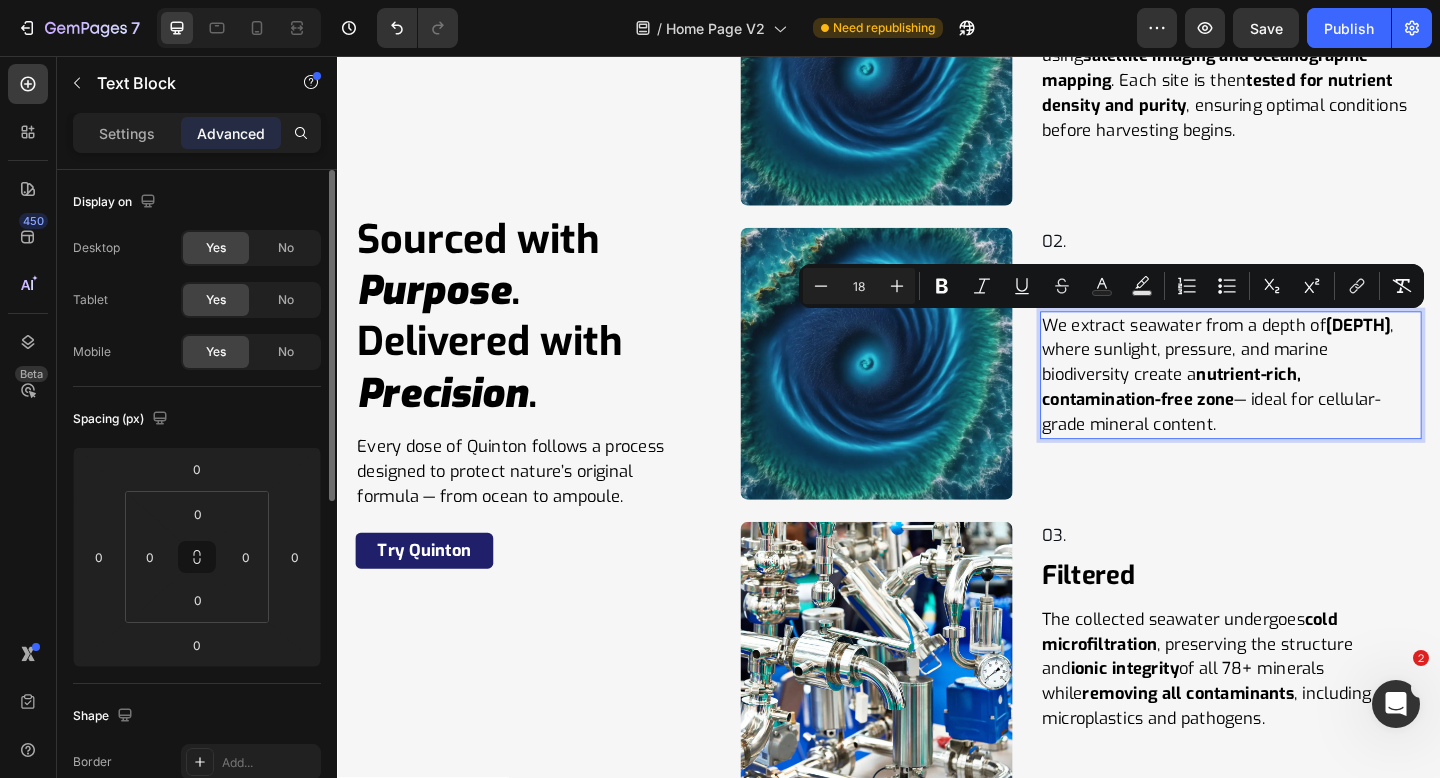 click on "We extract seawater from a depth of  30–50 meters , where sunlight, pressure, and marine biodiversity create a  nutrient-rich, contamination-free zone  — ideal for cellular-grade mineral content." at bounding box center (1309, 403) 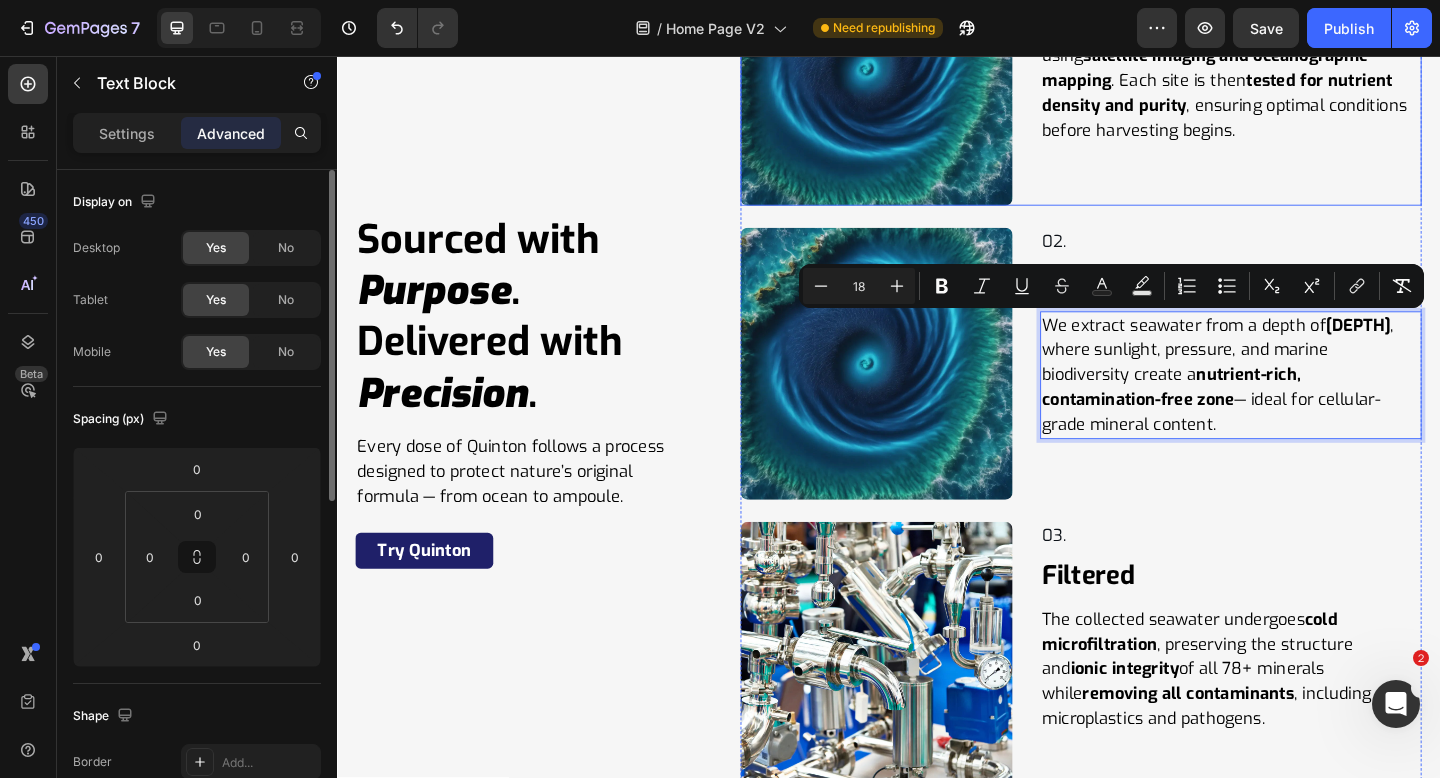 copy on "extract seawater from a depth of  30–50 meters , where sunlight, pressure, and marine biodiversity create a  nutrient-rich, contamination-free zone  — ideal for cellular-grade mineral content." 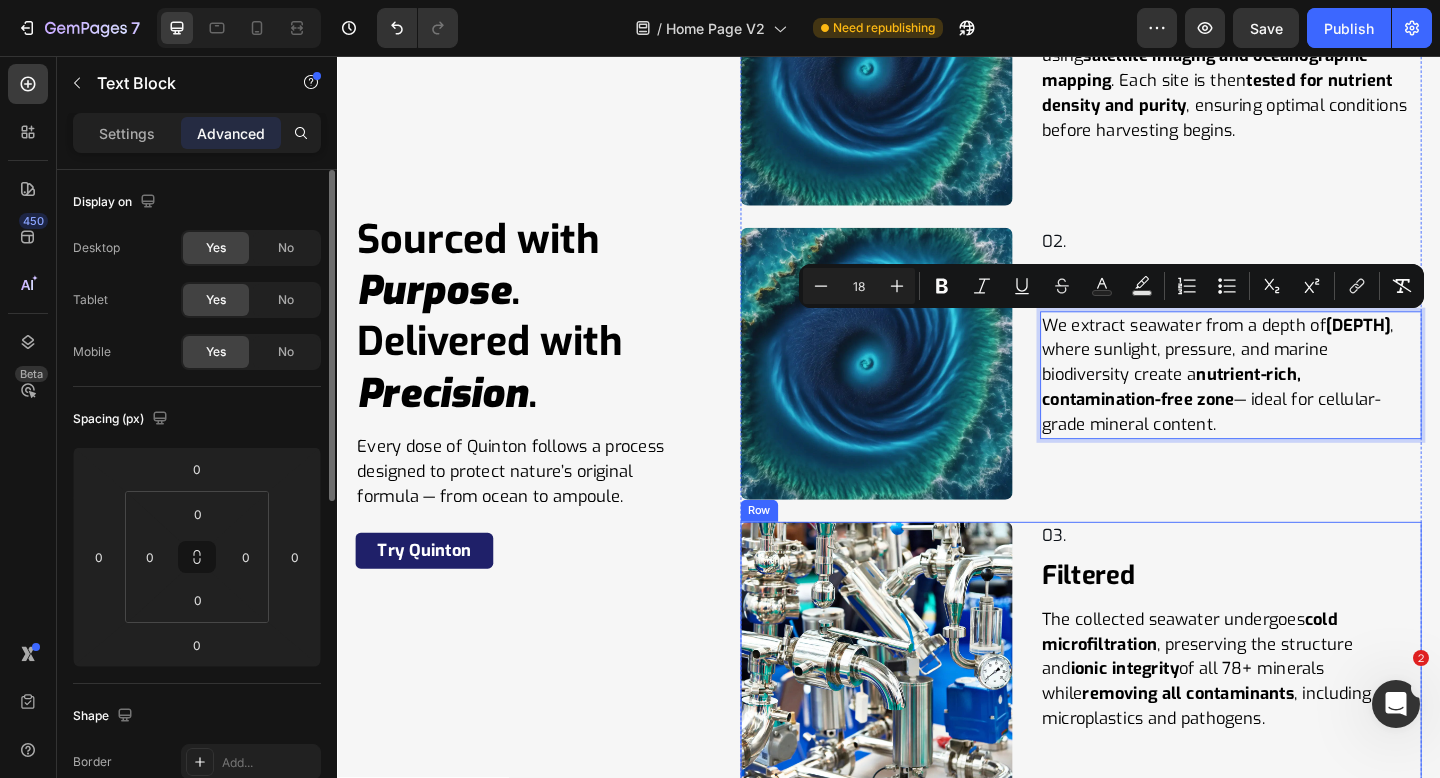 click on "Image 03. Text Block Row Filtered Heading The collected seawater undergoes  cold microfiltration , preserving the structure and  ionic integrity  of all 78+ minerals while  removing all contaminants , including microplastics and pathogens. Text Block Row Row" at bounding box center [1146, 711] 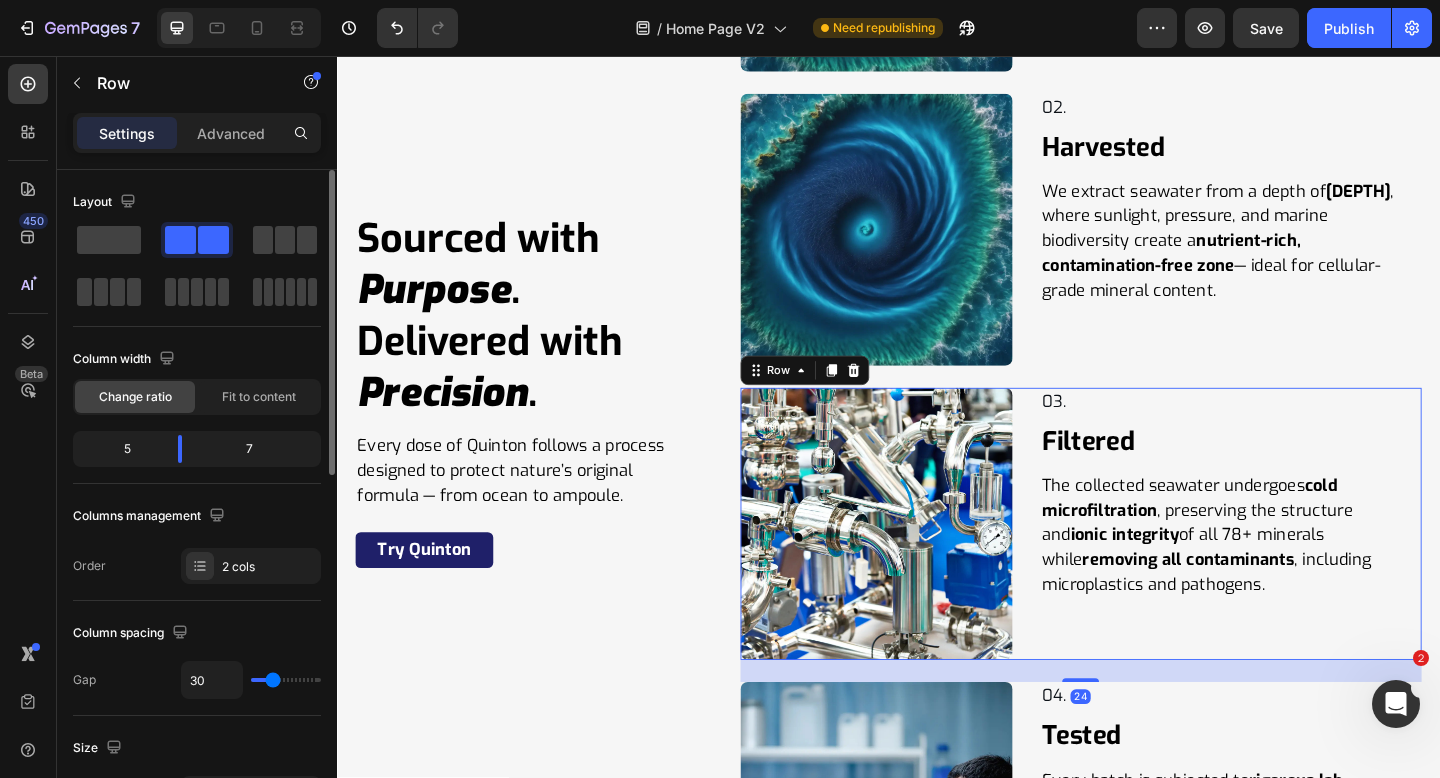 scroll, scrollTop: 10750, scrollLeft: 0, axis: vertical 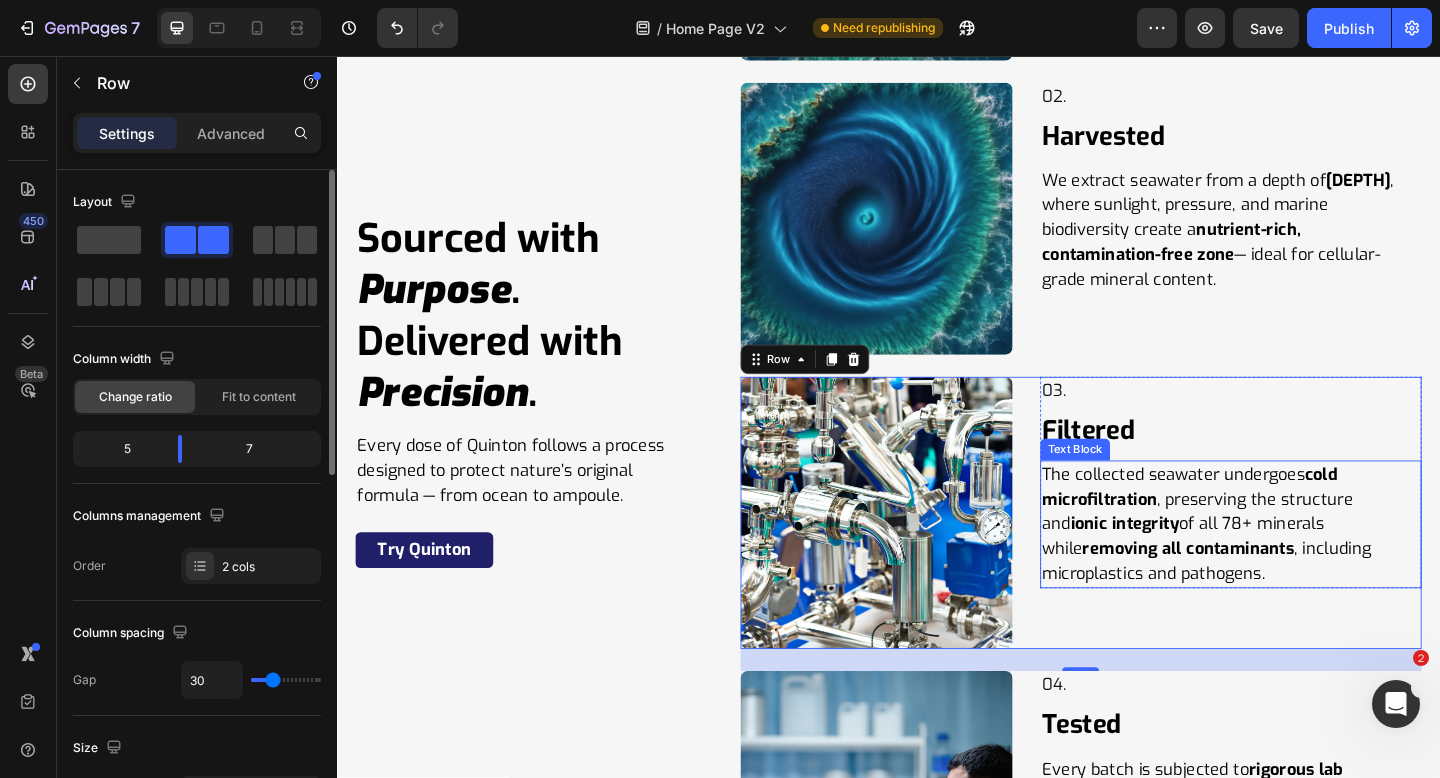 click on "The collected seawater undergoes  cold microfiltration , preserving the structure and  ionic integrity  of all 78+ minerals while  removing all contaminants , including microplastics and pathogens." at bounding box center [1309, 565] 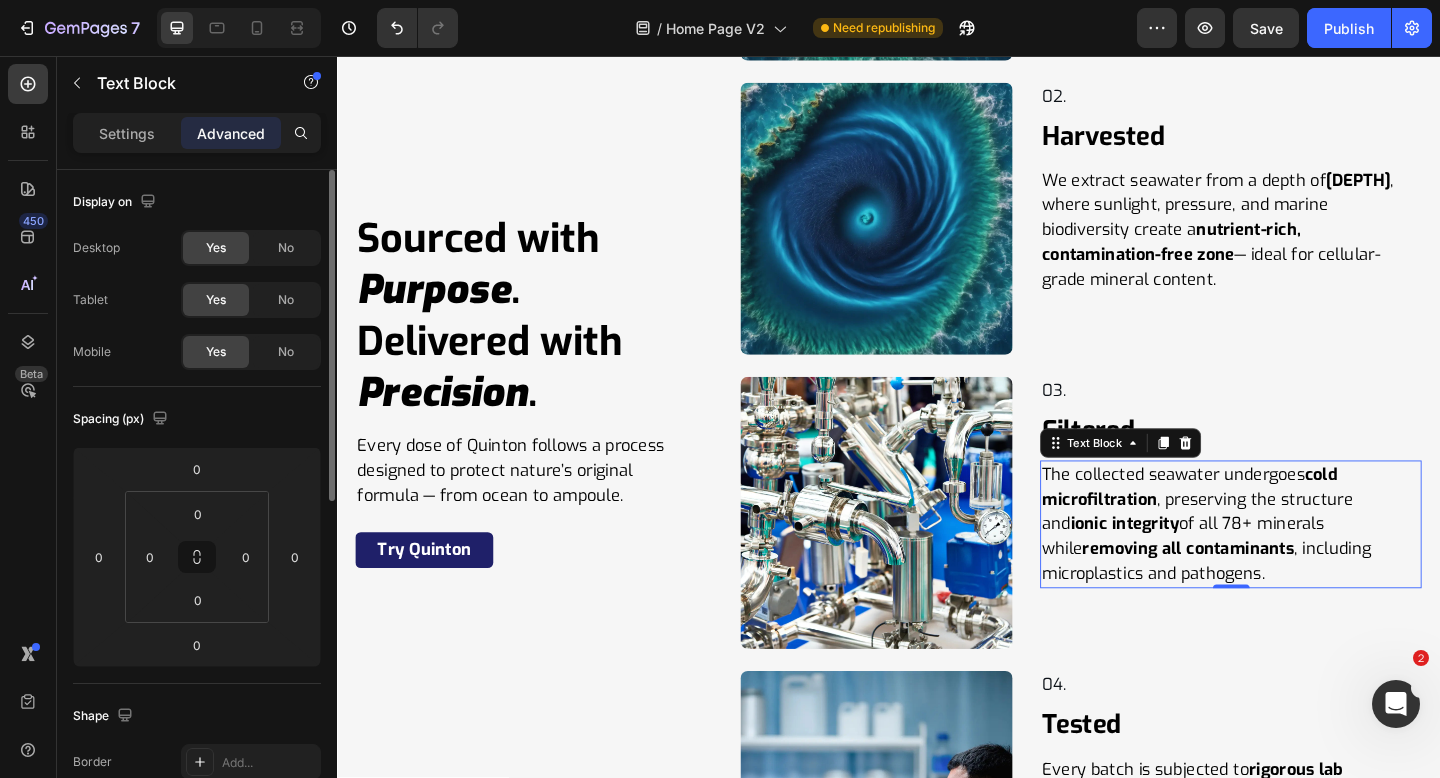 click on "The collected seawater undergoes  cold microfiltration , preserving the structure and  ionic integrity  of all 78+ minerals while  removing all contaminants , including microplastics and pathogens." at bounding box center (1309, 565) 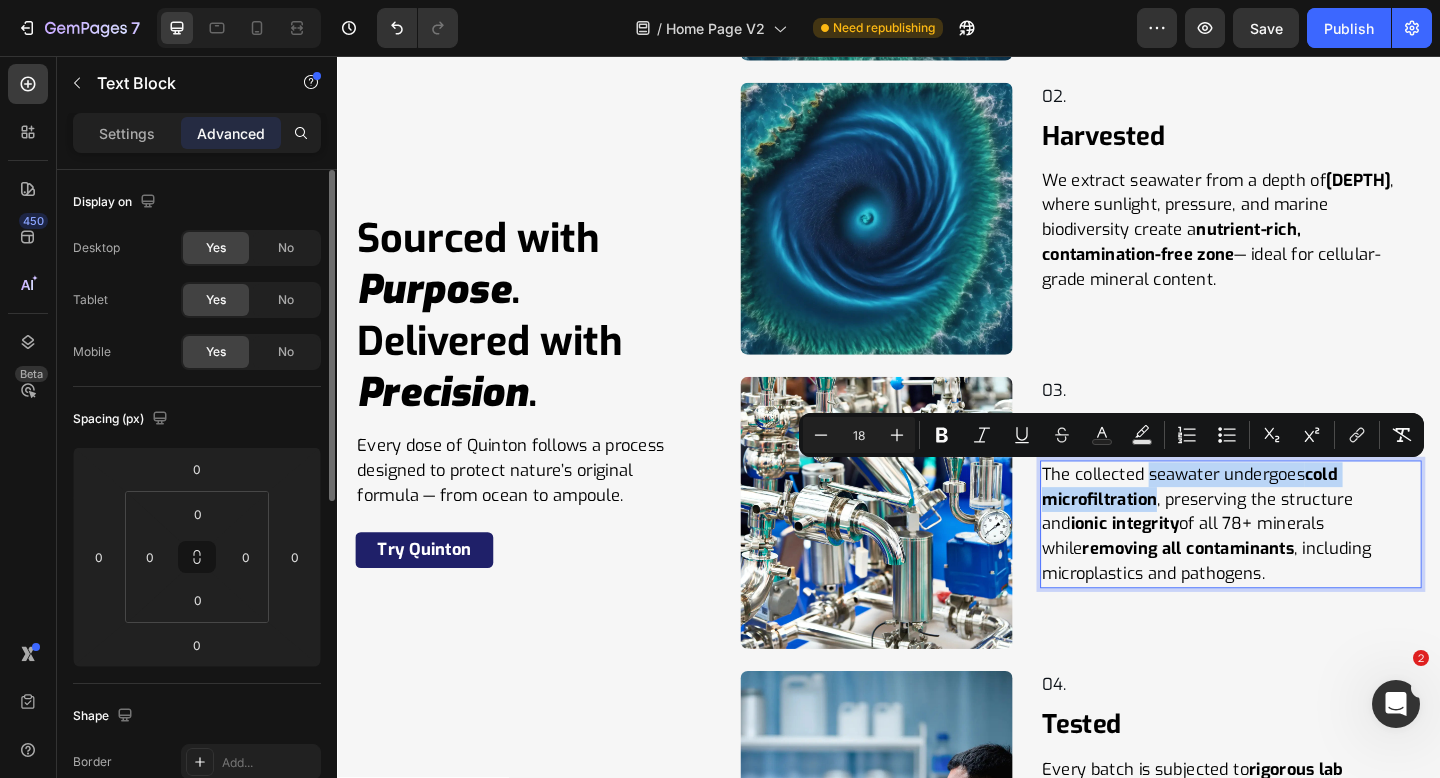 drag, startPoint x: 1221, startPoint y: 513, endPoint x: 1227, endPoint y: 545, distance: 32.55764 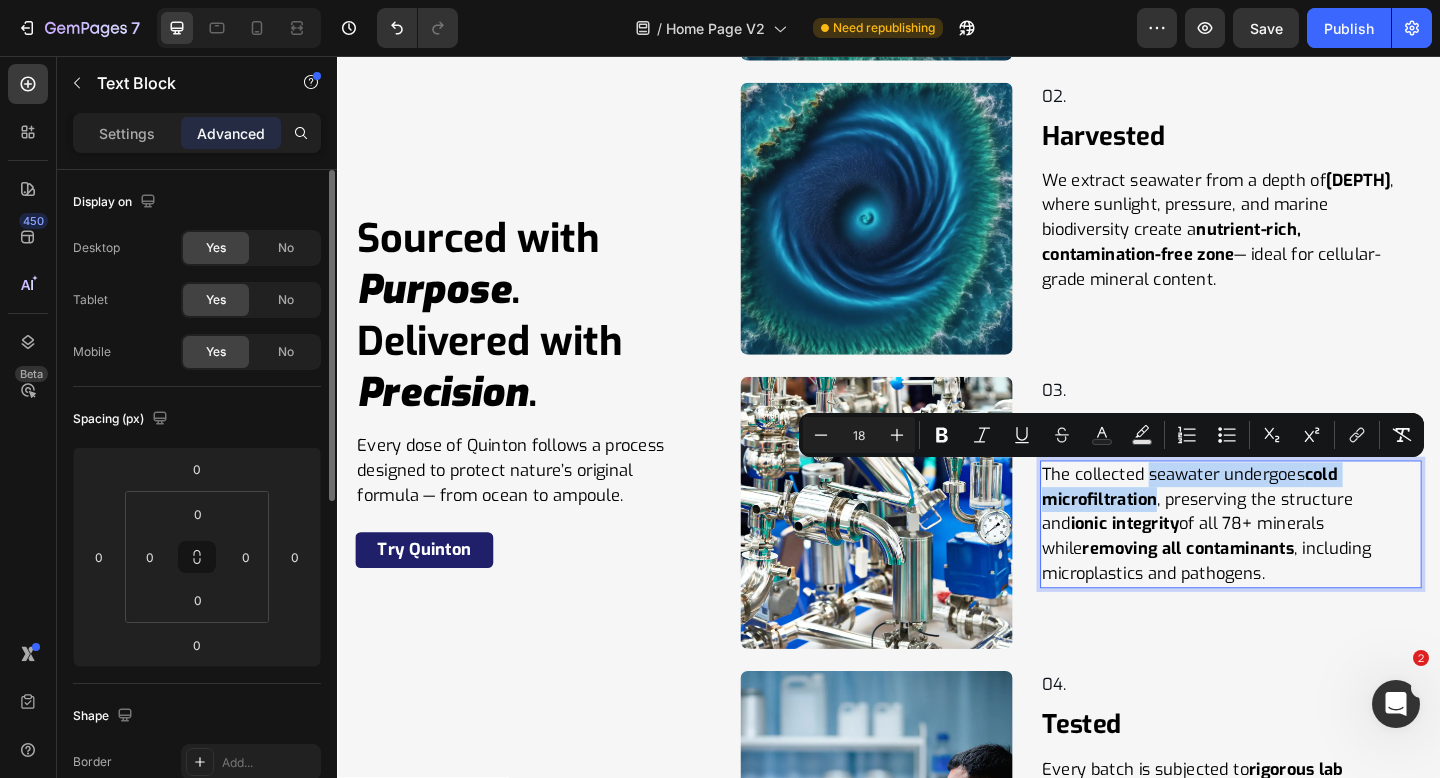 click on "The collected seawater undergoes  cold microfiltration , preserving the structure and  ionic integrity  of all 78+ minerals while  removing all contaminants , including microplastics and pathogens." at bounding box center (1309, 565) 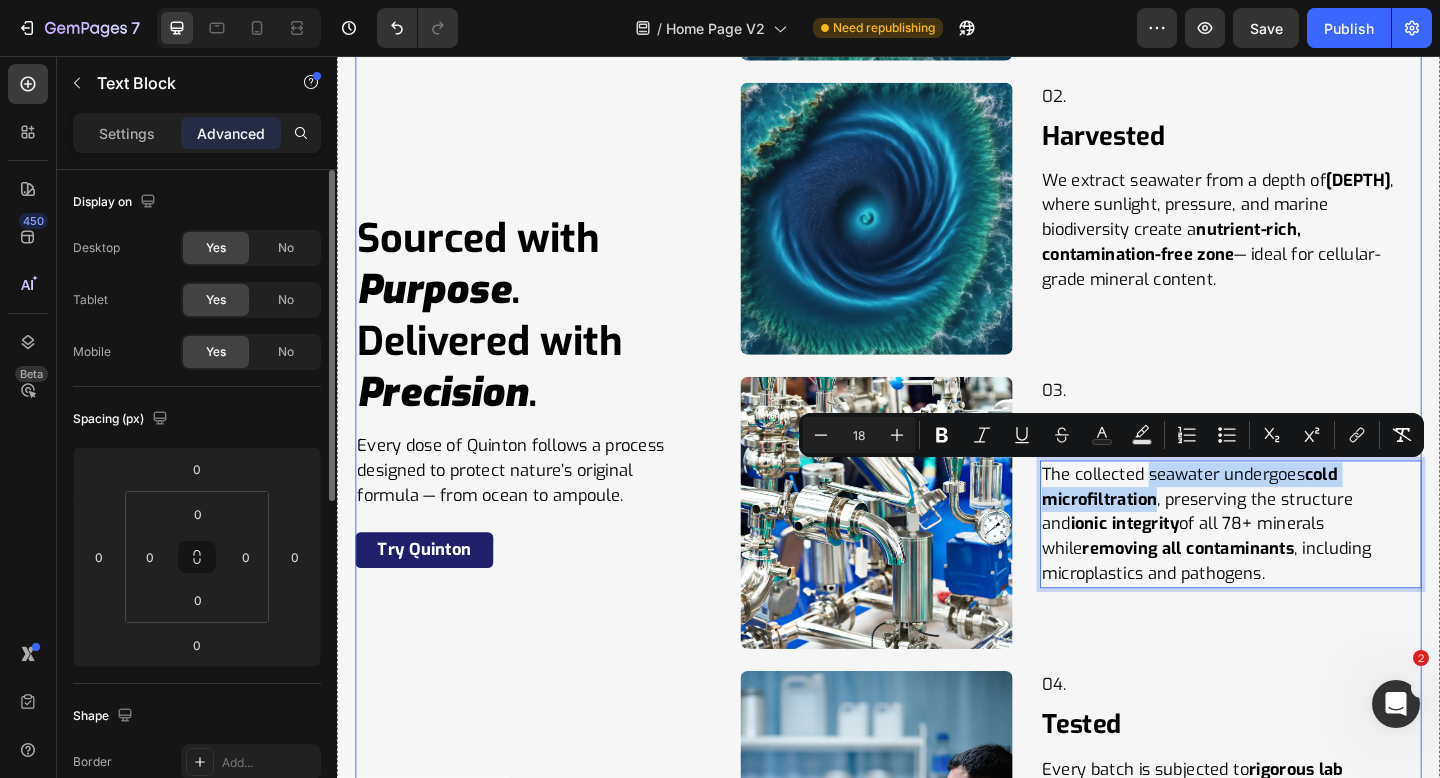 click on "Sourced with   Purpose .   Delivered with   Precision . Heading Every dose of Quinton follows a process designed to protect nature’s original formula — from ocean to ampoule. Text Block Try Quinton Button Row Image 01. Text Block Row Researched Heading Plankton-rich vortexes are identified using  satellite imaging and oceanographic mapping . Each site is then  tested for nutrient density and purity , ensuring optimal conditions before harvesting begins. Text Block Row Row Image 02. Text Block Row Harvested Heading We extract seawater from a depth of  30–50 meters , where sunlight, pressure, and marine biodiversity create a  nutrient-rich, contamination-free zone  — ideal for cellular-grade mineral content. Text Block Row Row Image 03. Text Block Row Filtered Heading The collected seawater undergoes  cold microfiltration , preserving the structure and  ionic integrity  of all 78+ minerals while  removing all contaminants , including microplastics and pathogens. Text Block   0 Row Row Image 04." at bounding box center (937, 557) 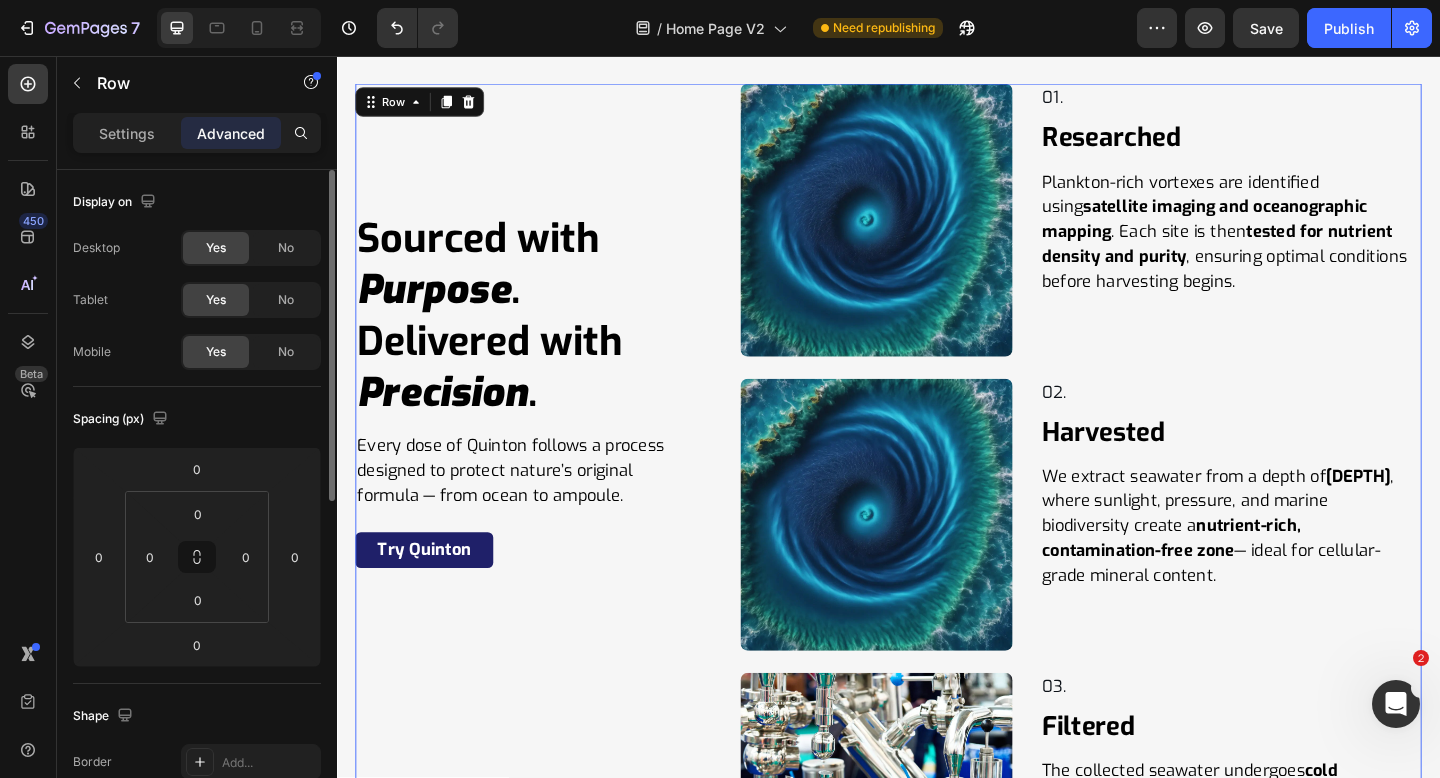 scroll, scrollTop: 10424, scrollLeft: 0, axis: vertical 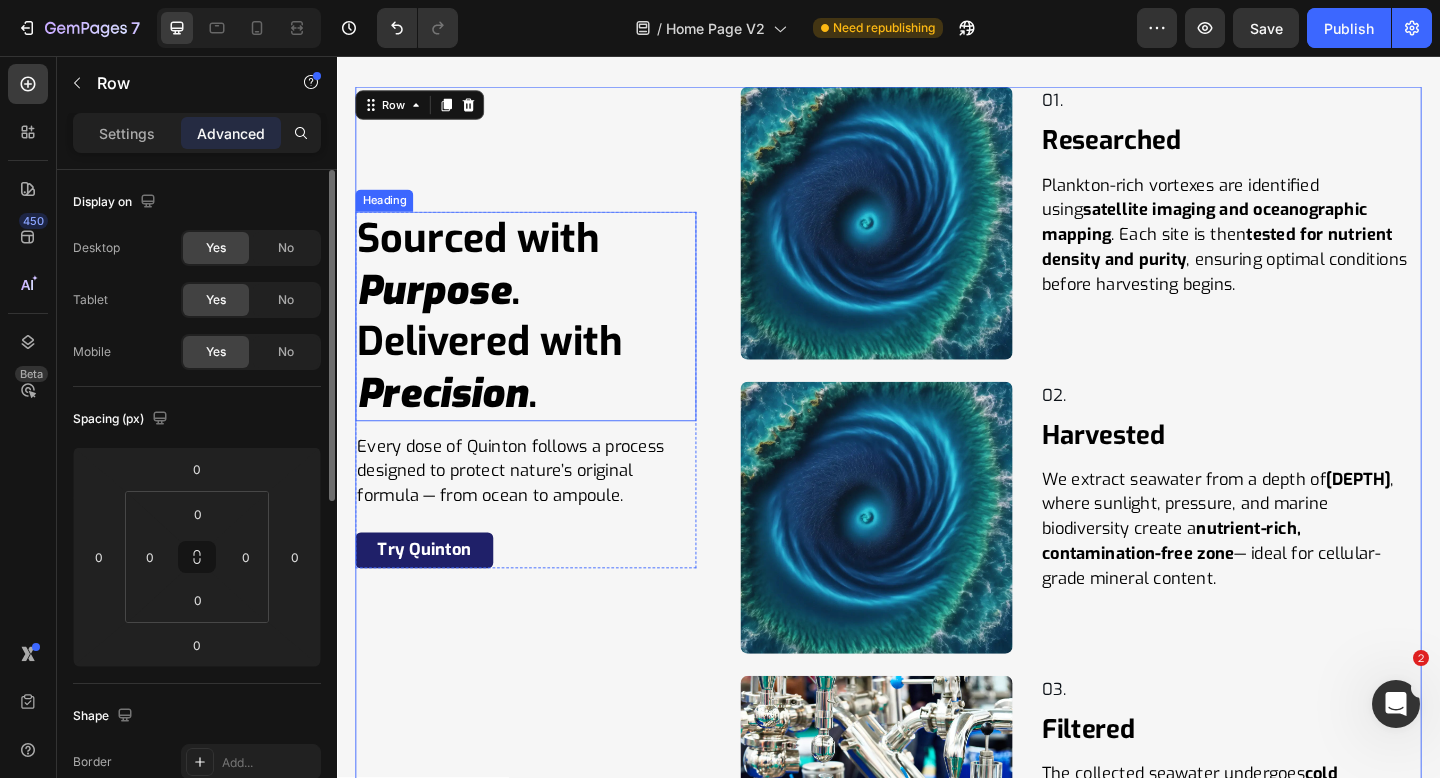 click on "Sourced with   Purpose .   Delivered with   Precision ." at bounding box center (542, 340) 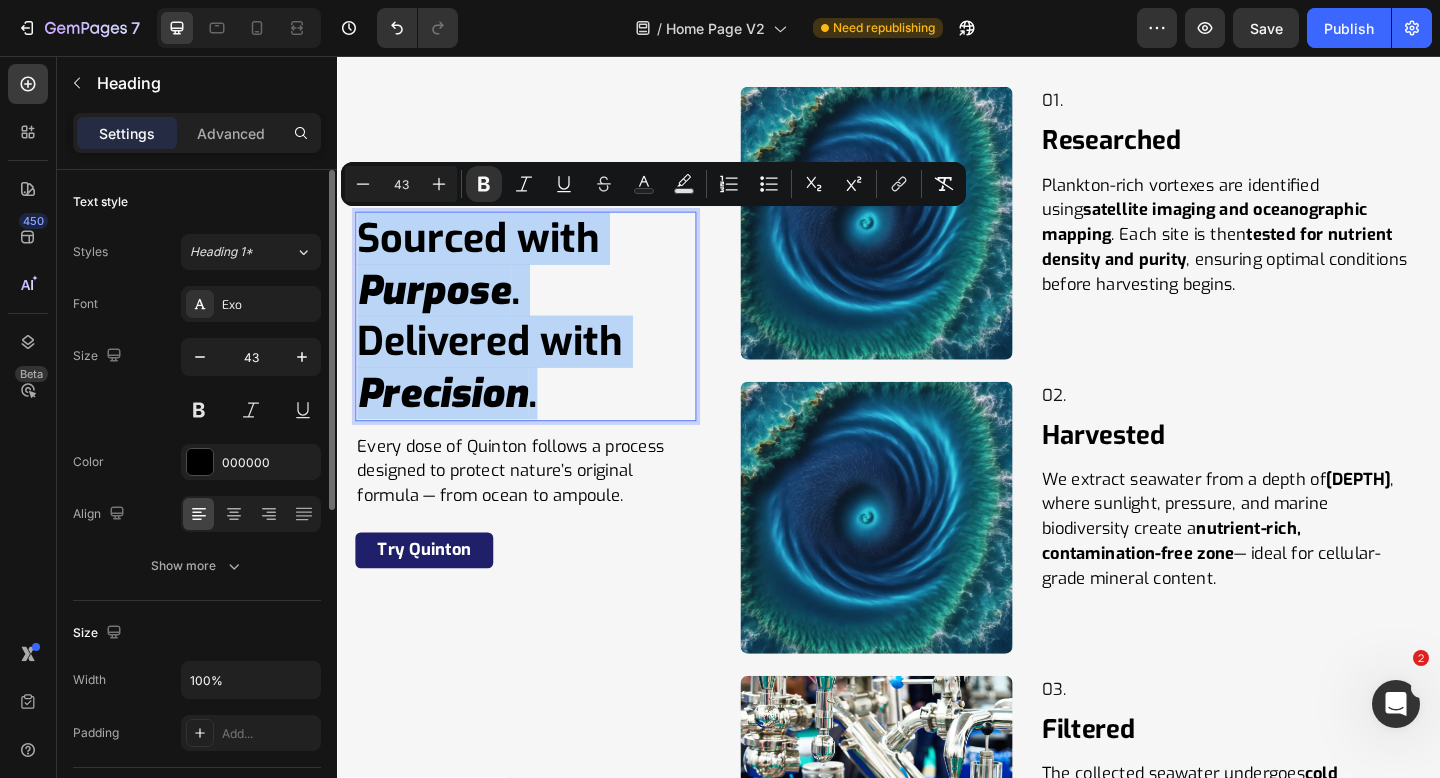 copy on "Sourced with   Purpose .   Delivered with   Precision ." 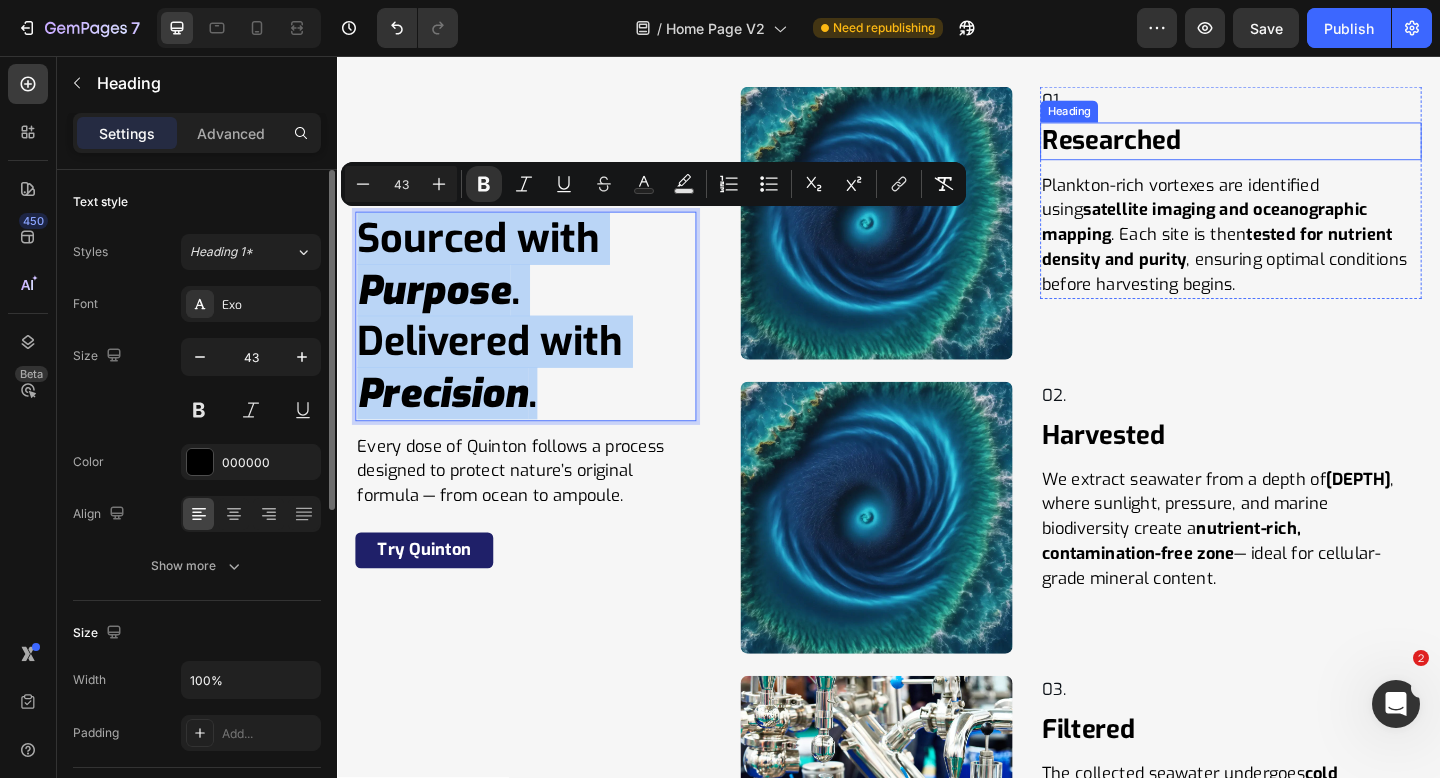 click on "Researched" at bounding box center [1309, 149] 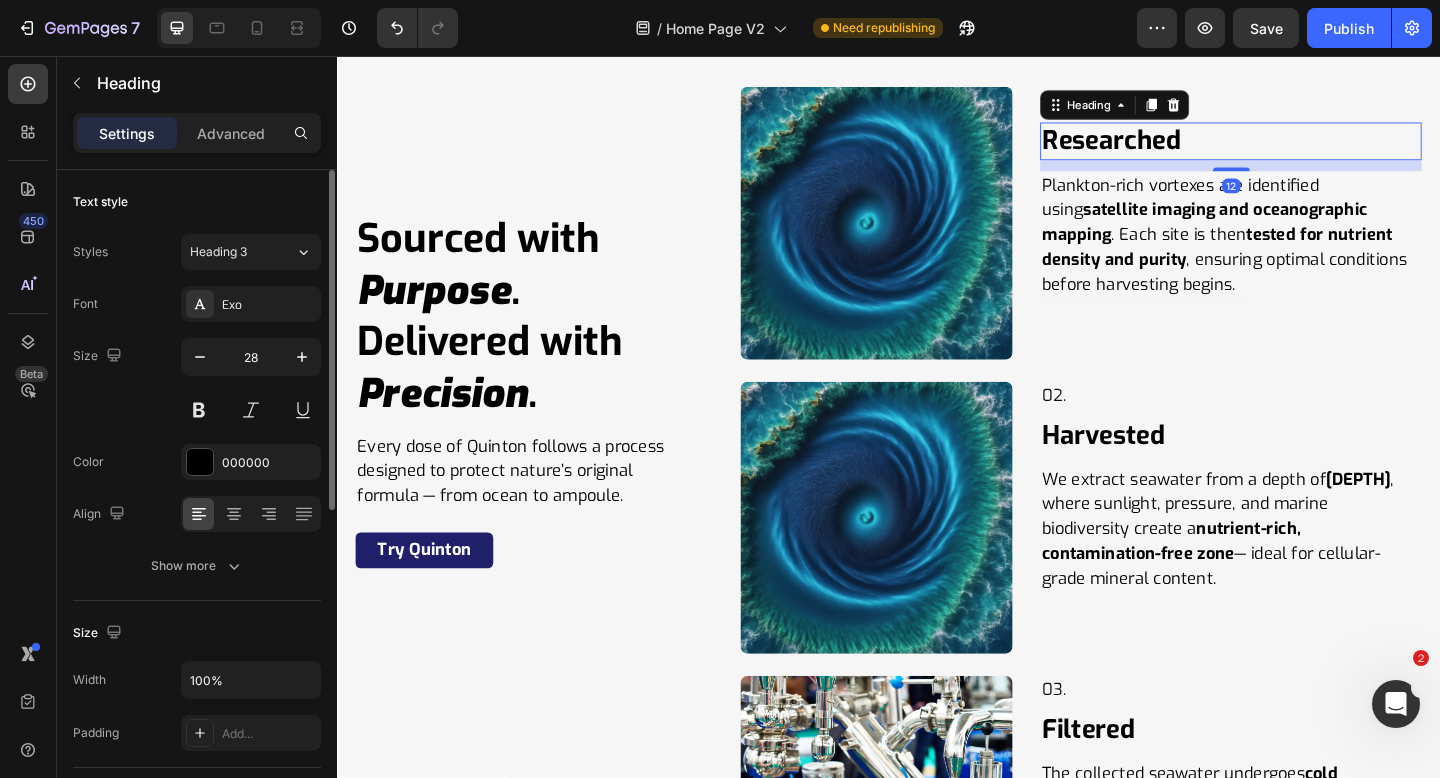 click on "Researched" at bounding box center [1309, 149] 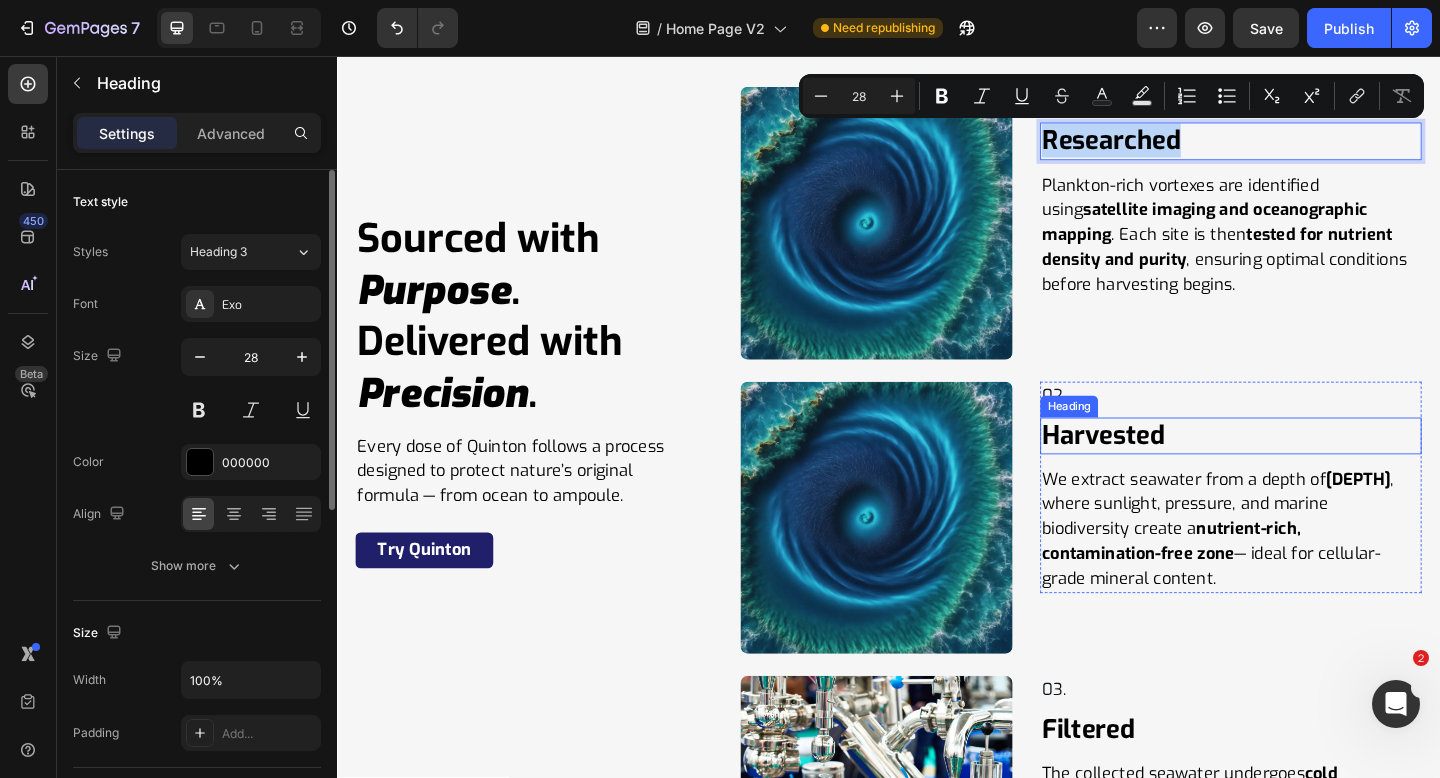 click on "Harvested" at bounding box center (1309, 470) 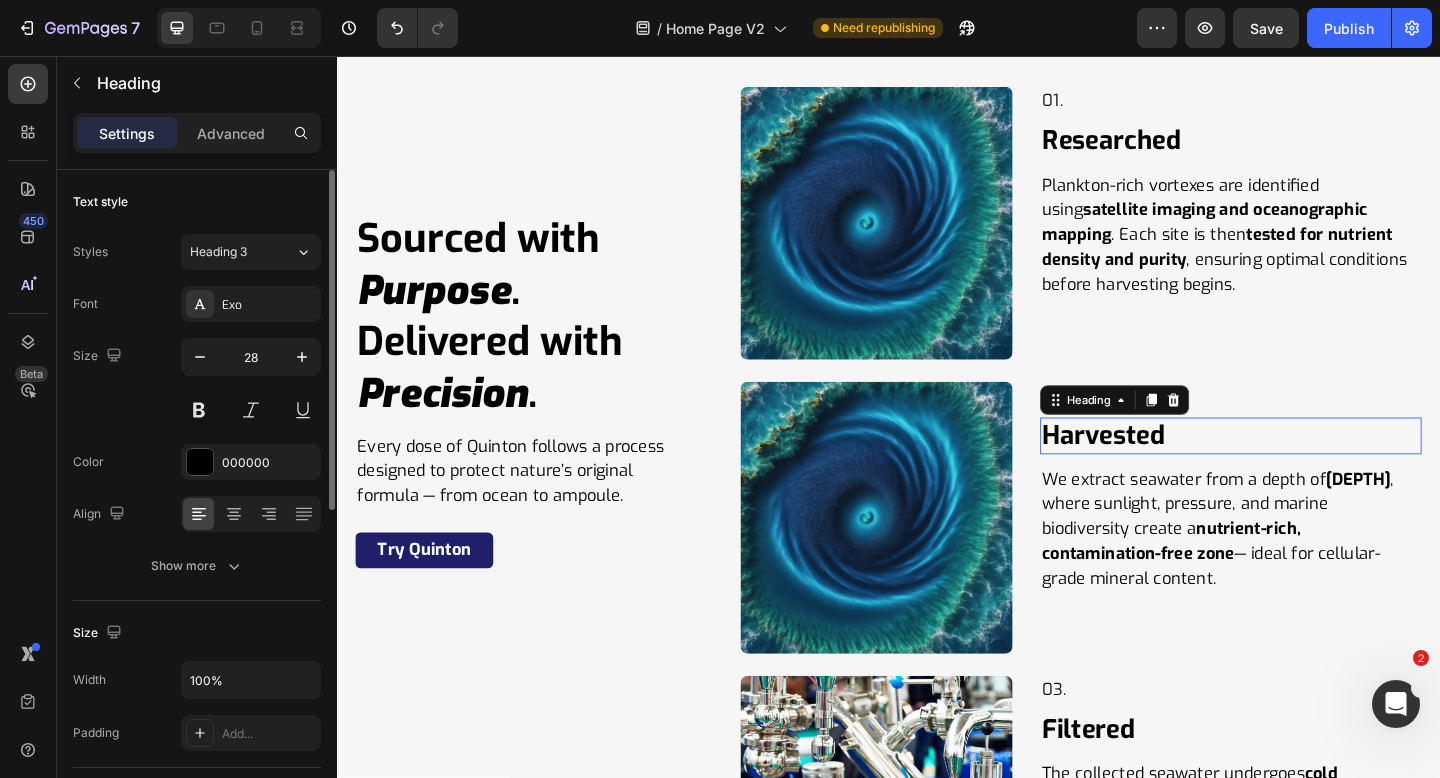 click on "Harvested" at bounding box center (1309, 470) 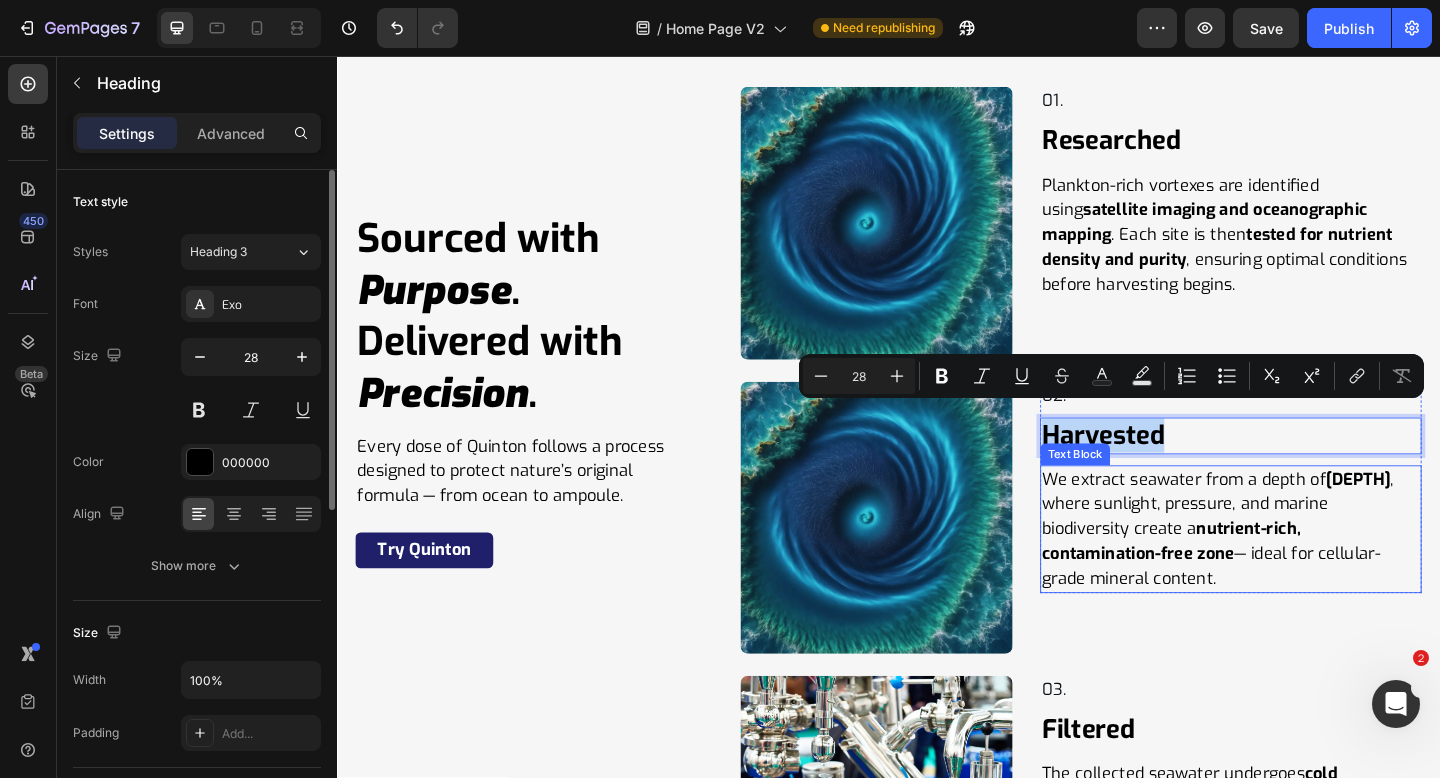 scroll, scrollTop: 10625, scrollLeft: 0, axis: vertical 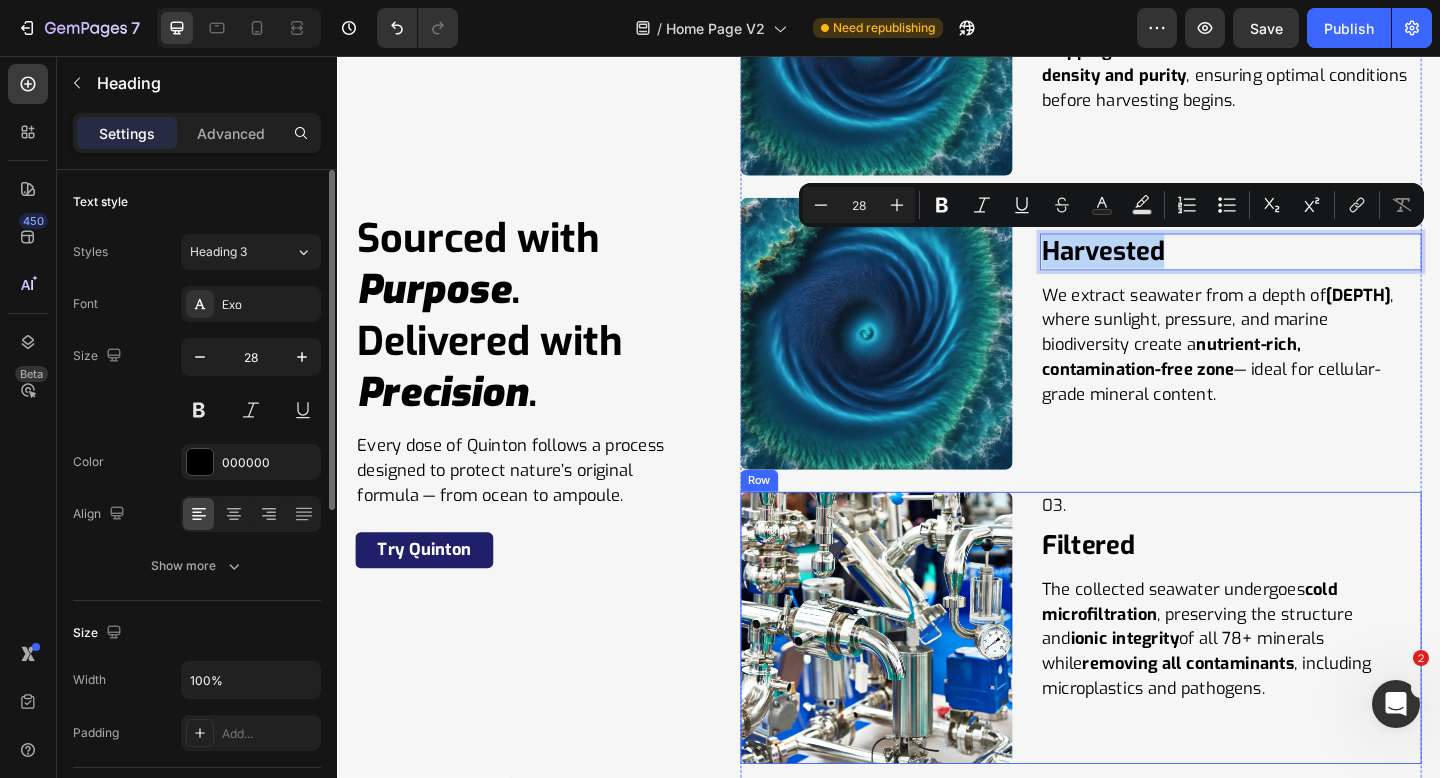 click on "Image 03. Text Block Row Filtered Heading The collected seawater undergoes  cold microfiltration , preserving the structure and  ionic integrity  of all 78+ minerals while  removing all contaminants , including microplastics and pathogens. Text Block Row Row" at bounding box center (1146, 678) 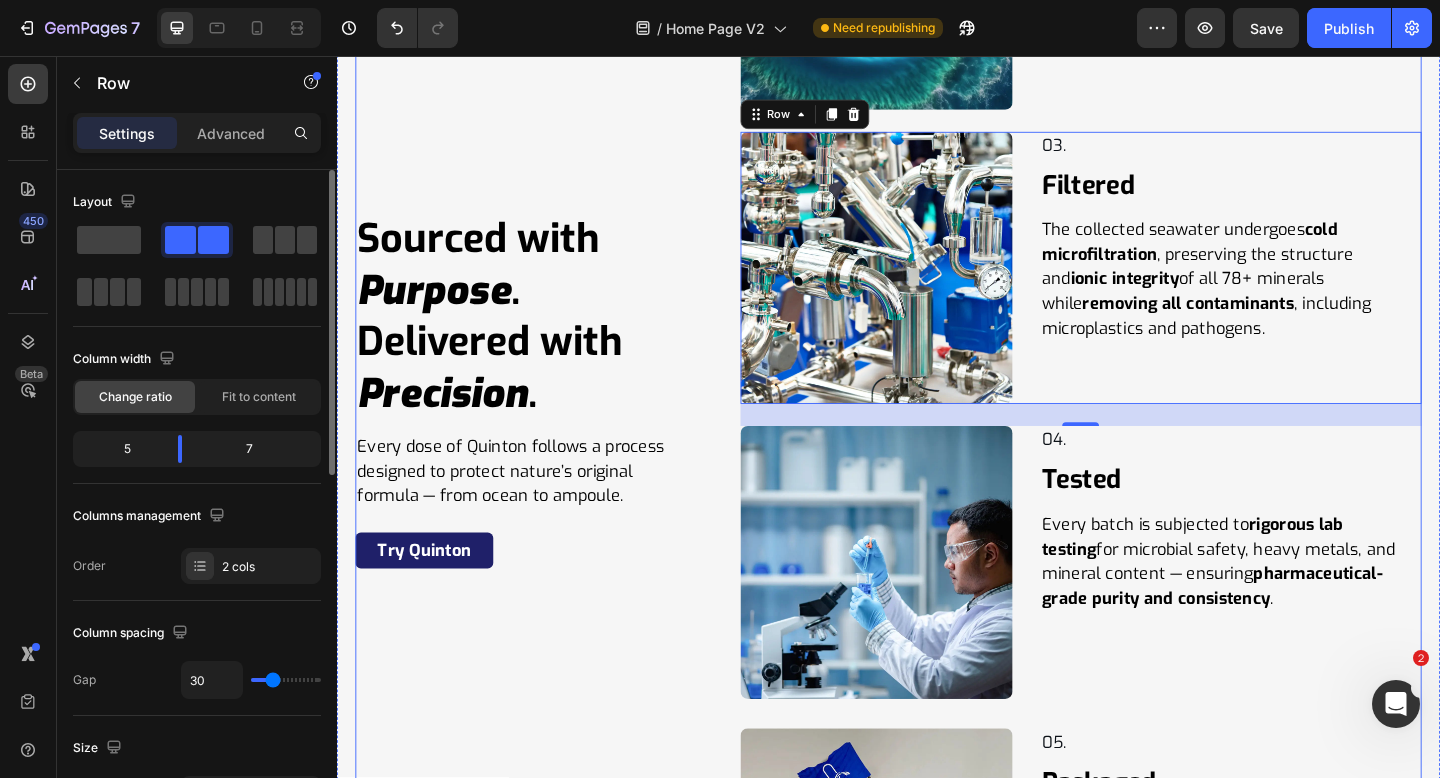 scroll, scrollTop: 11080, scrollLeft: 0, axis: vertical 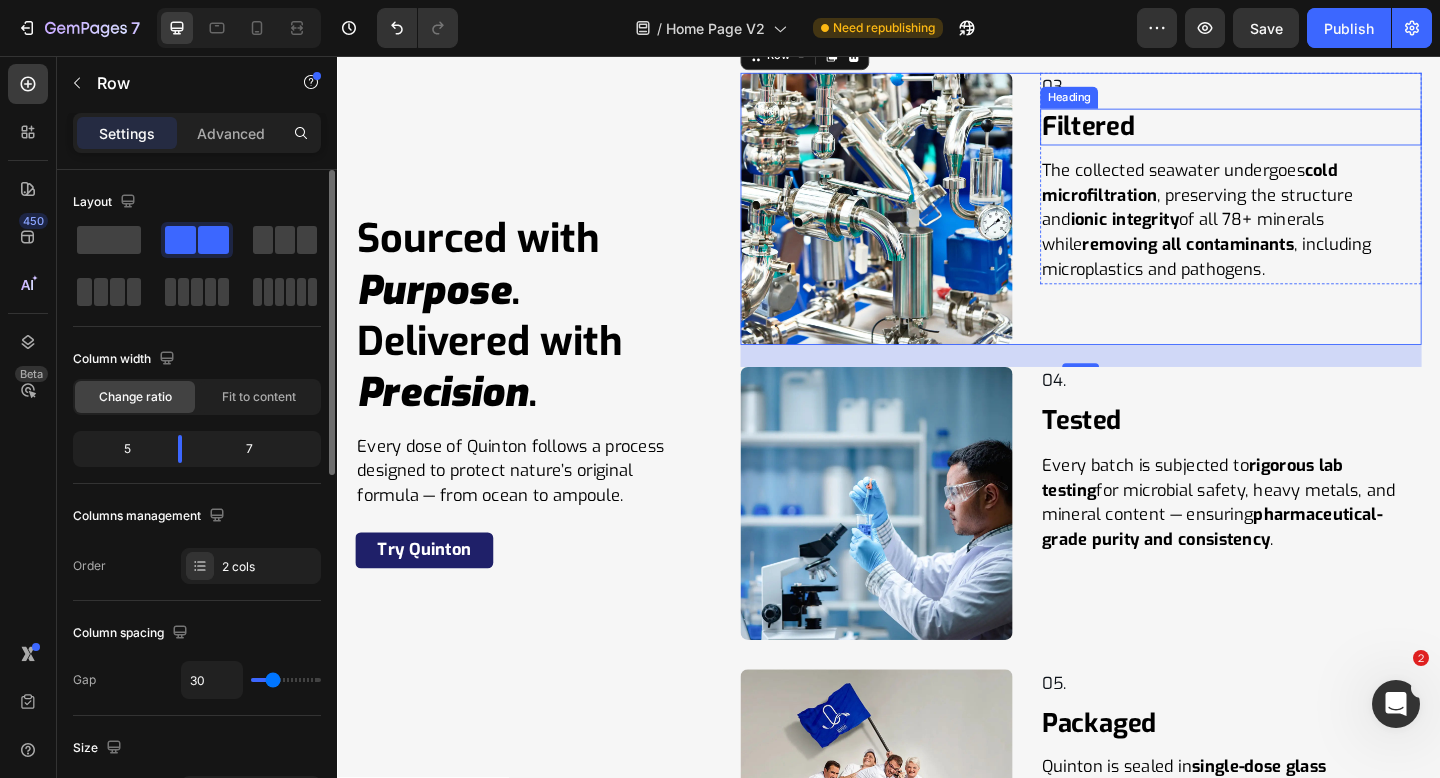 click on "Filtered" at bounding box center [1309, 134] 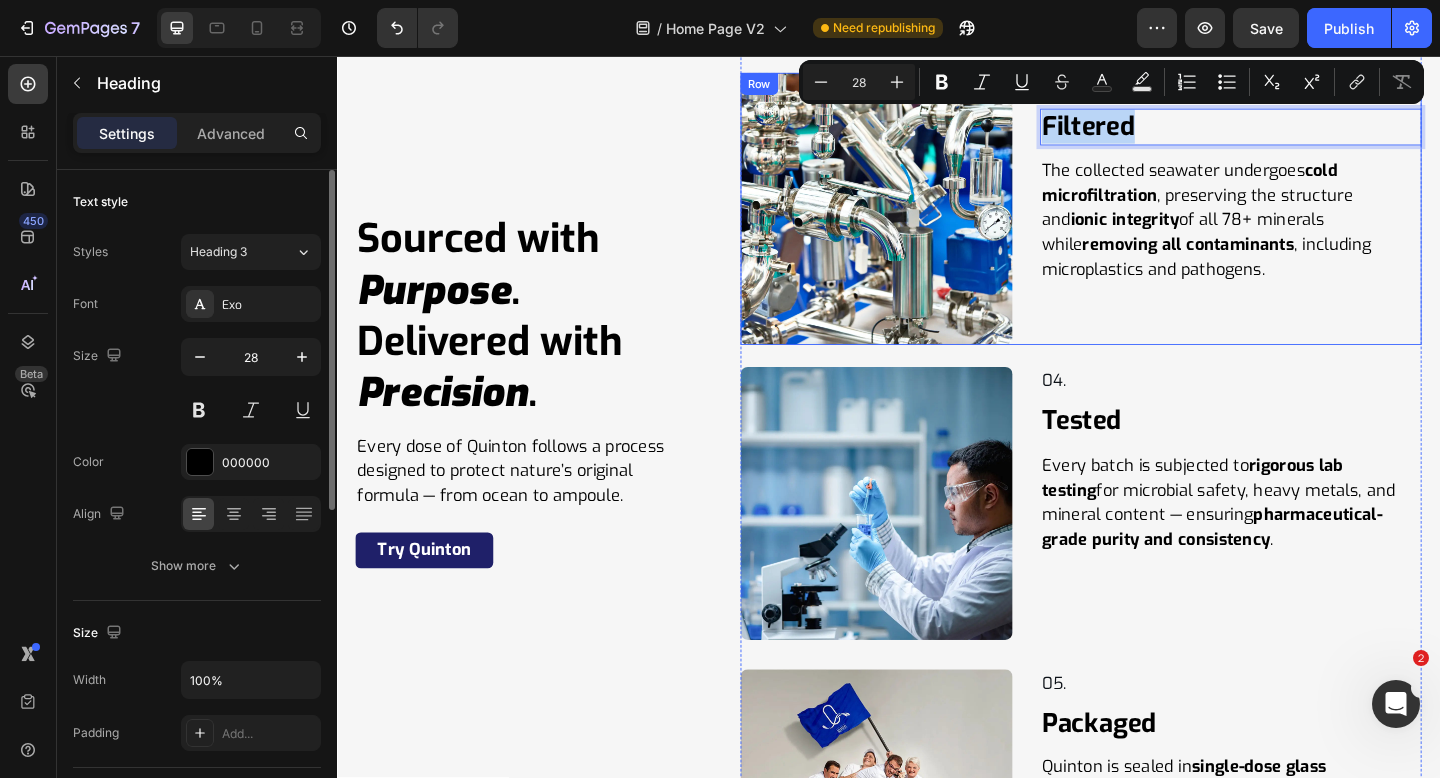 click on "03. Text Block Row Filtered Heading   12 The collected seawater undergoes  cold microfiltration , preserving the structure and  ionic integrity  of all 78+ minerals while  removing all contaminants , including microplastics and pathogens. Text Block Row" at bounding box center [1309, 223] 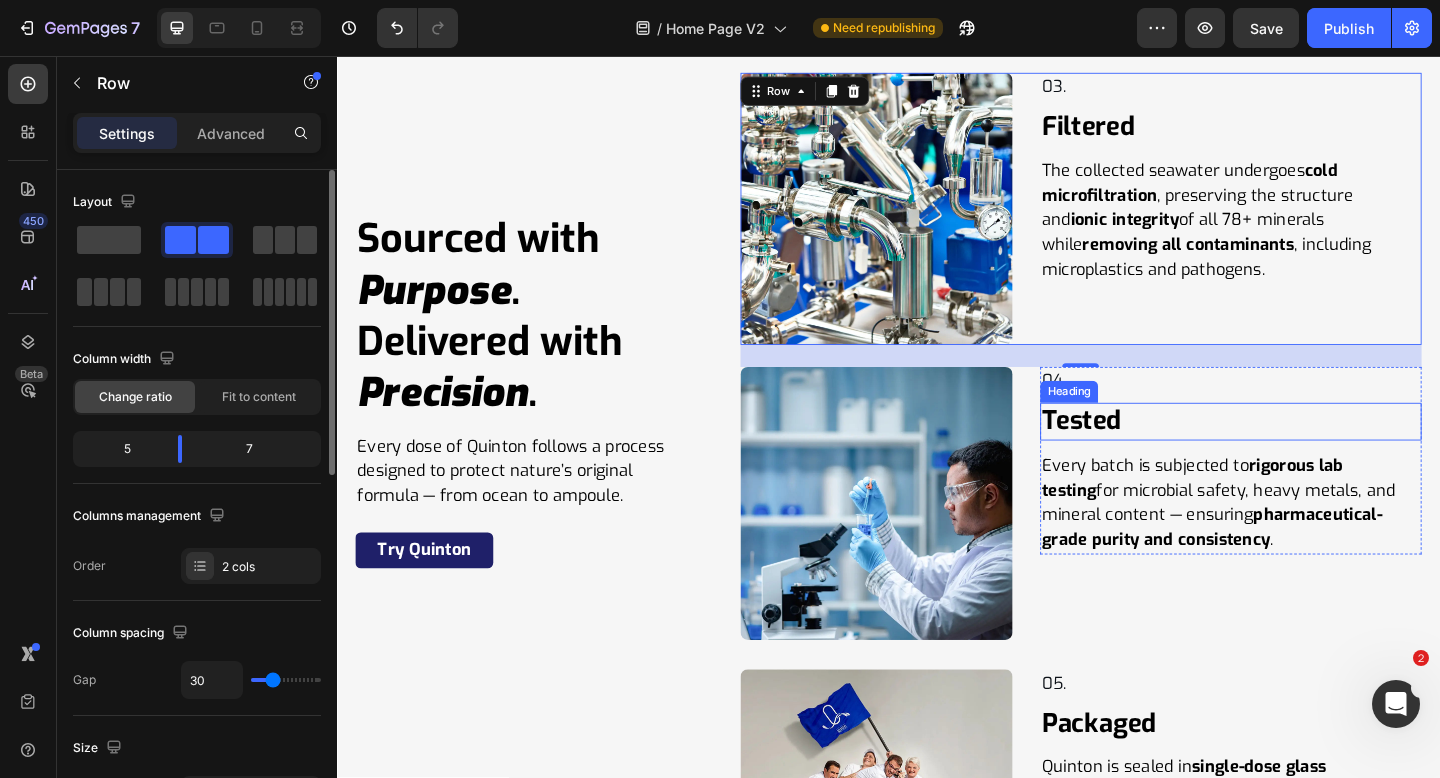 click on "Tested" at bounding box center (1309, 454) 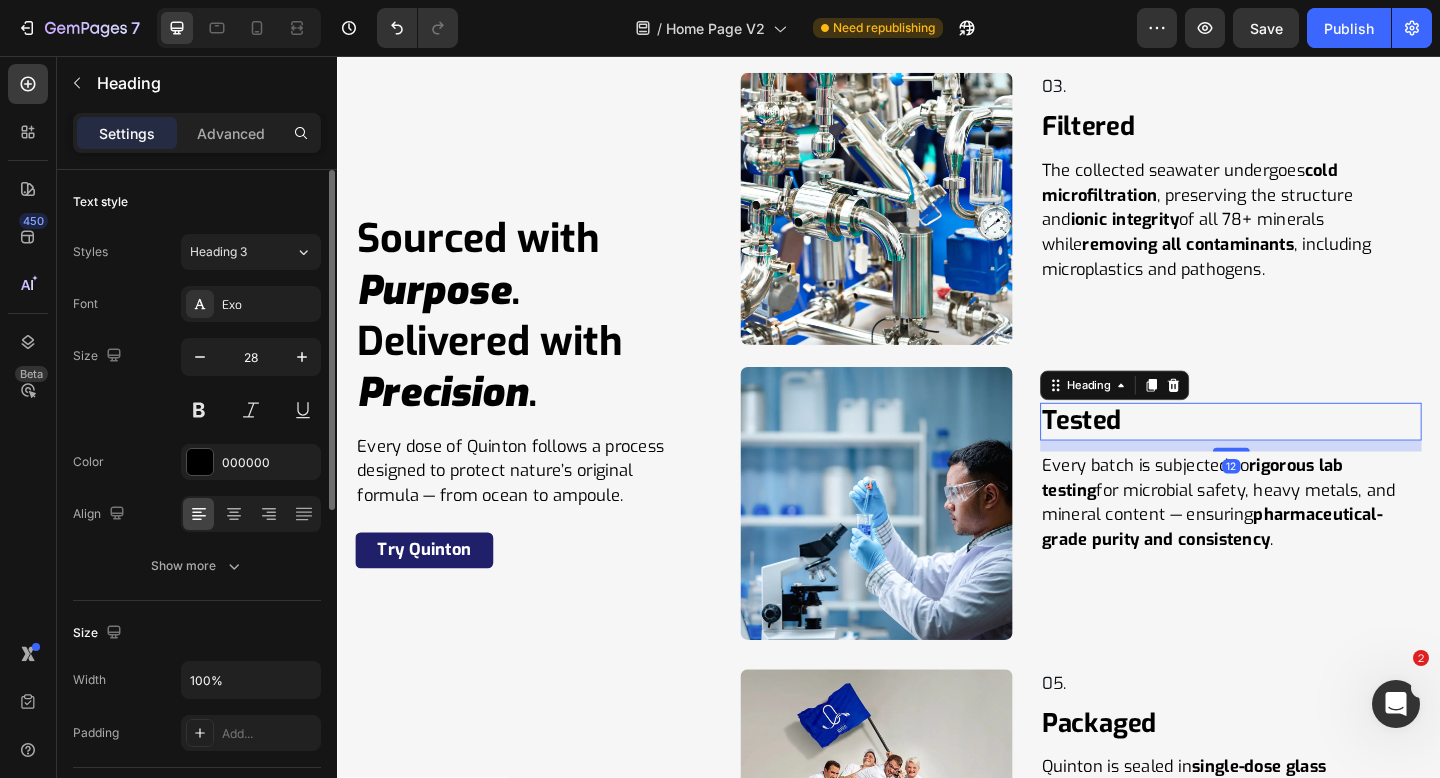 click on "Tested" at bounding box center (1309, 454) 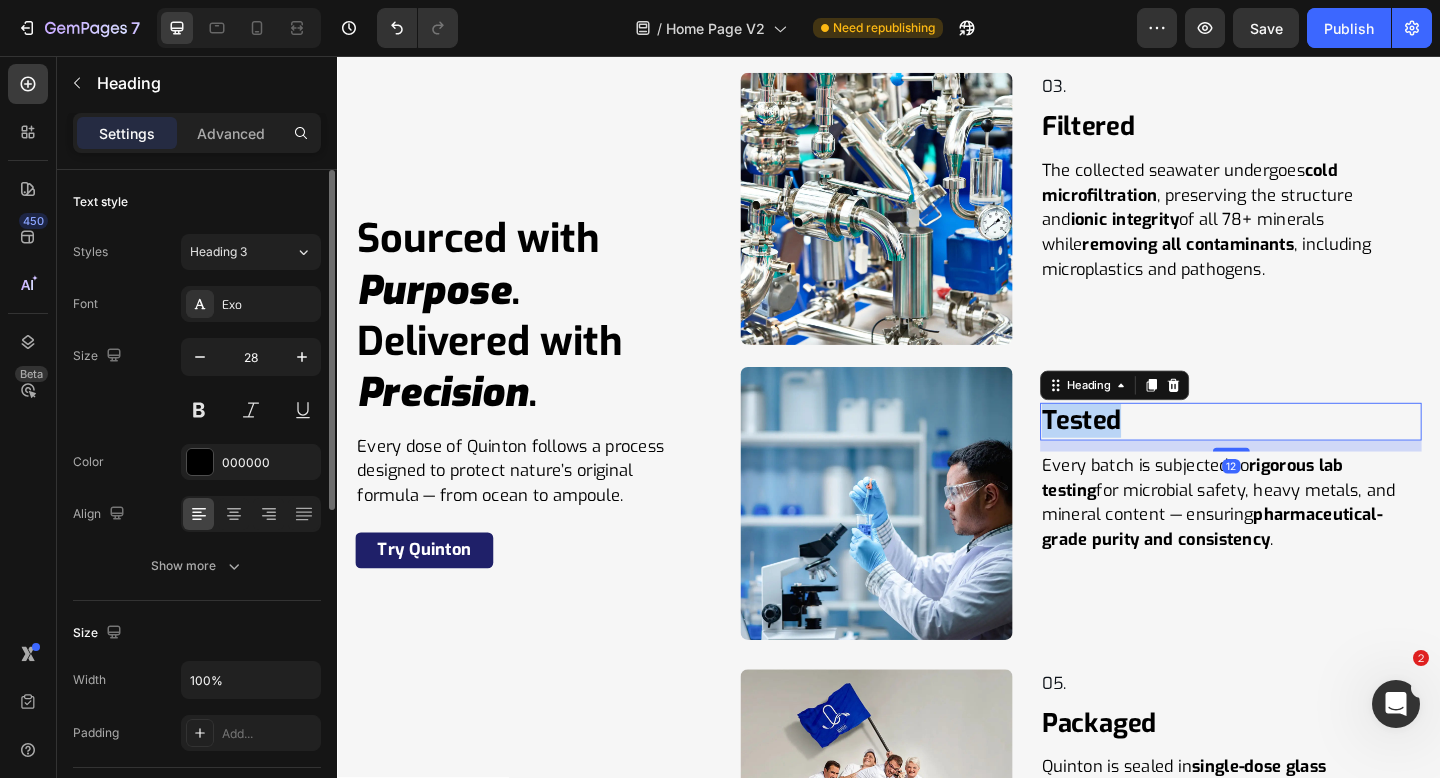 click on "Tested" at bounding box center [1309, 454] 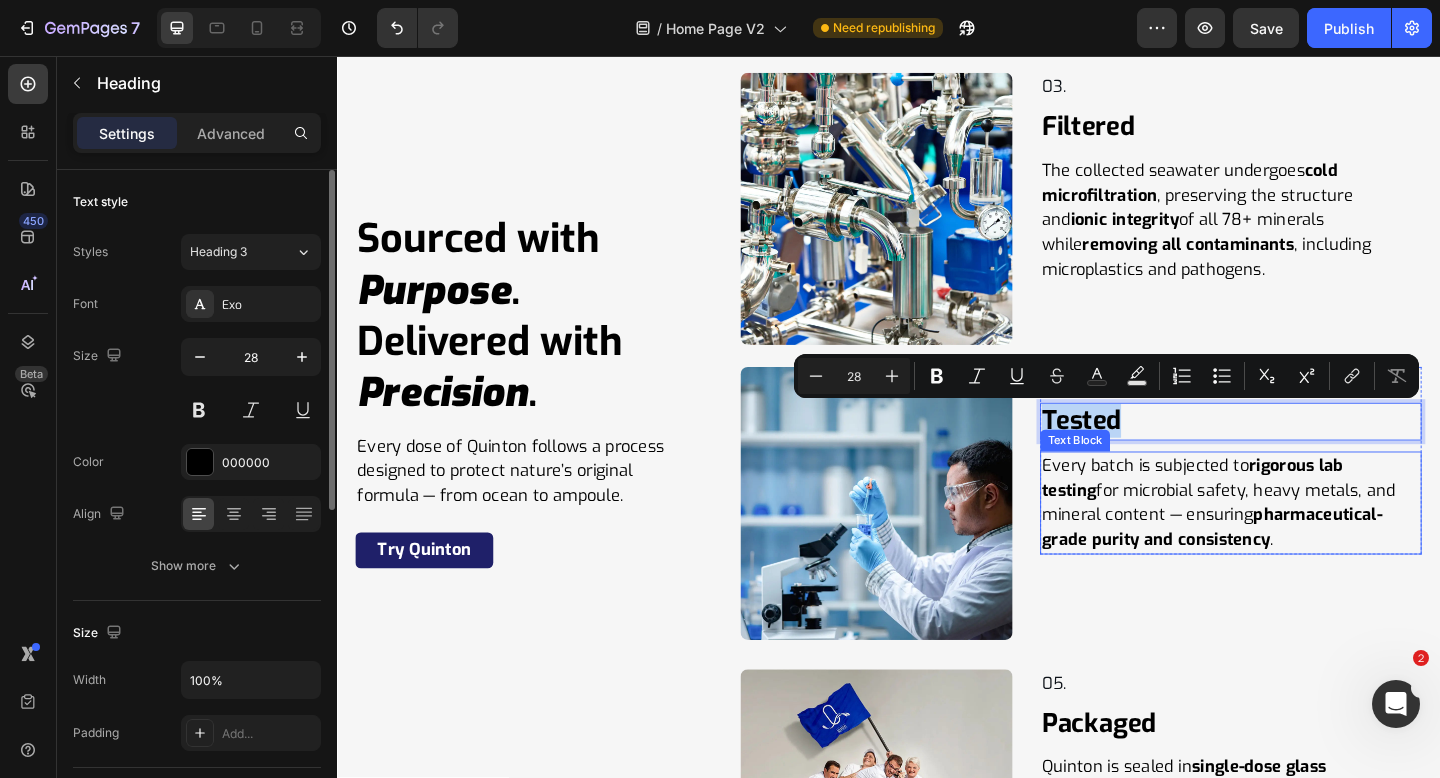 copy on "Tested" 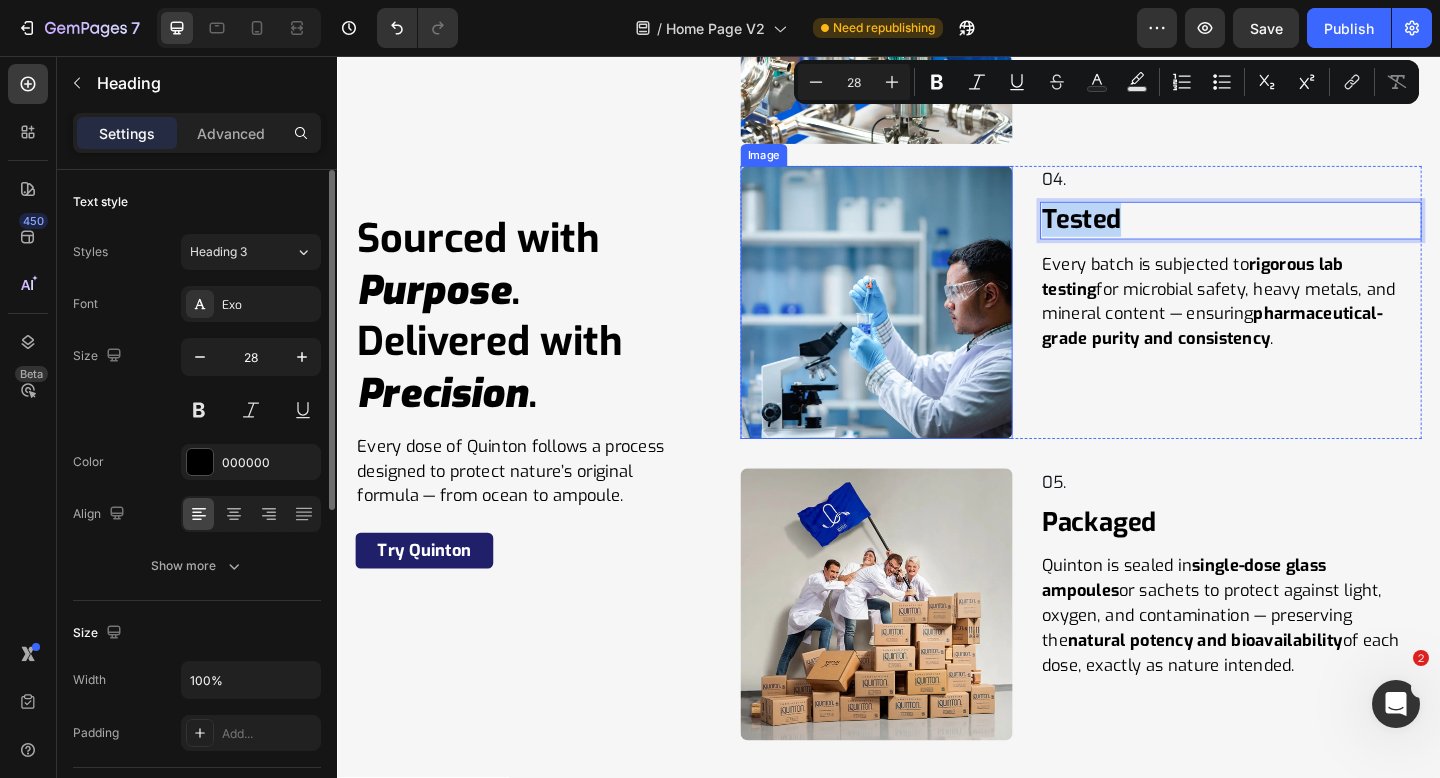 scroll, scrollTop: 11425, scrollLeft: 0, axis: vertical 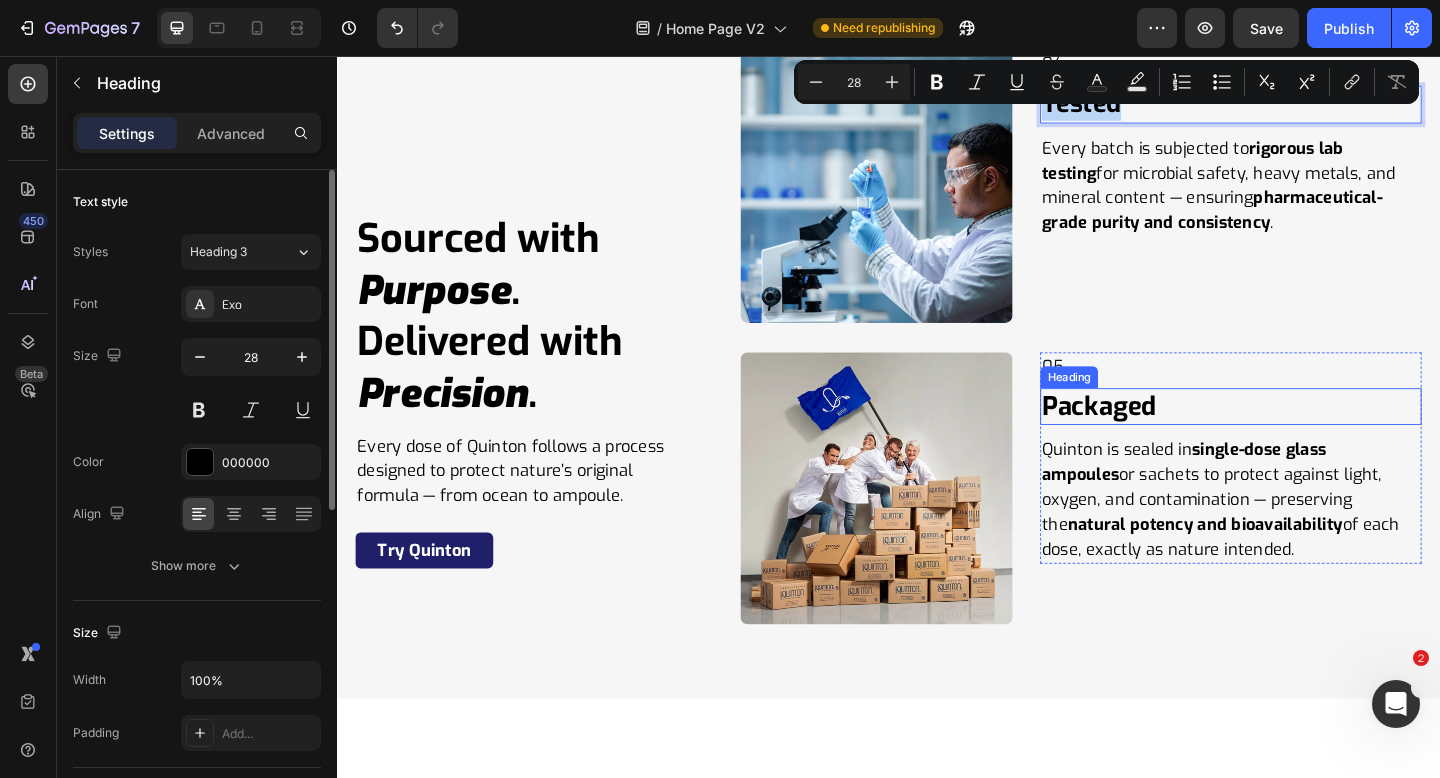 click on "Packaged" at bounding box center [1309, 438] 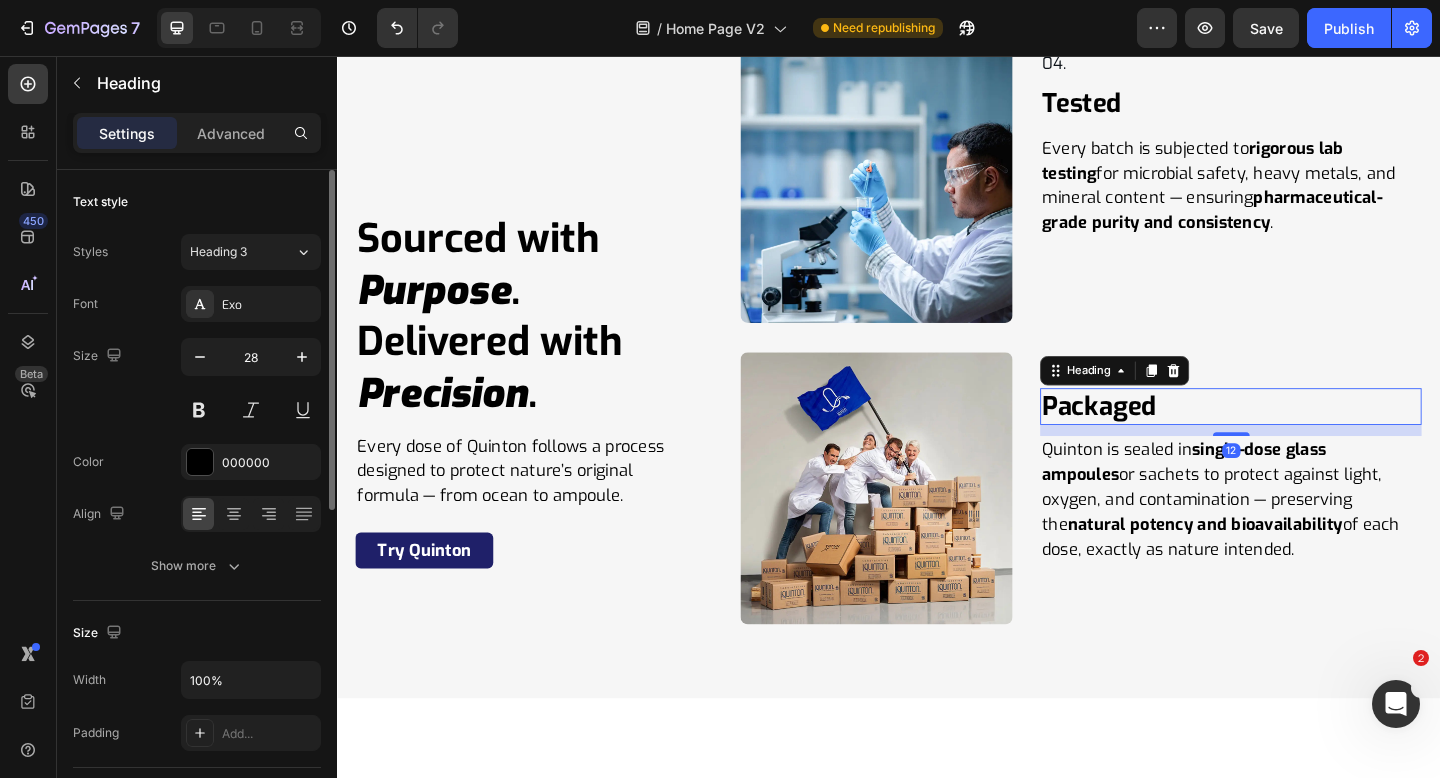 click on "Packaged" at bounding box center (1309, 438) 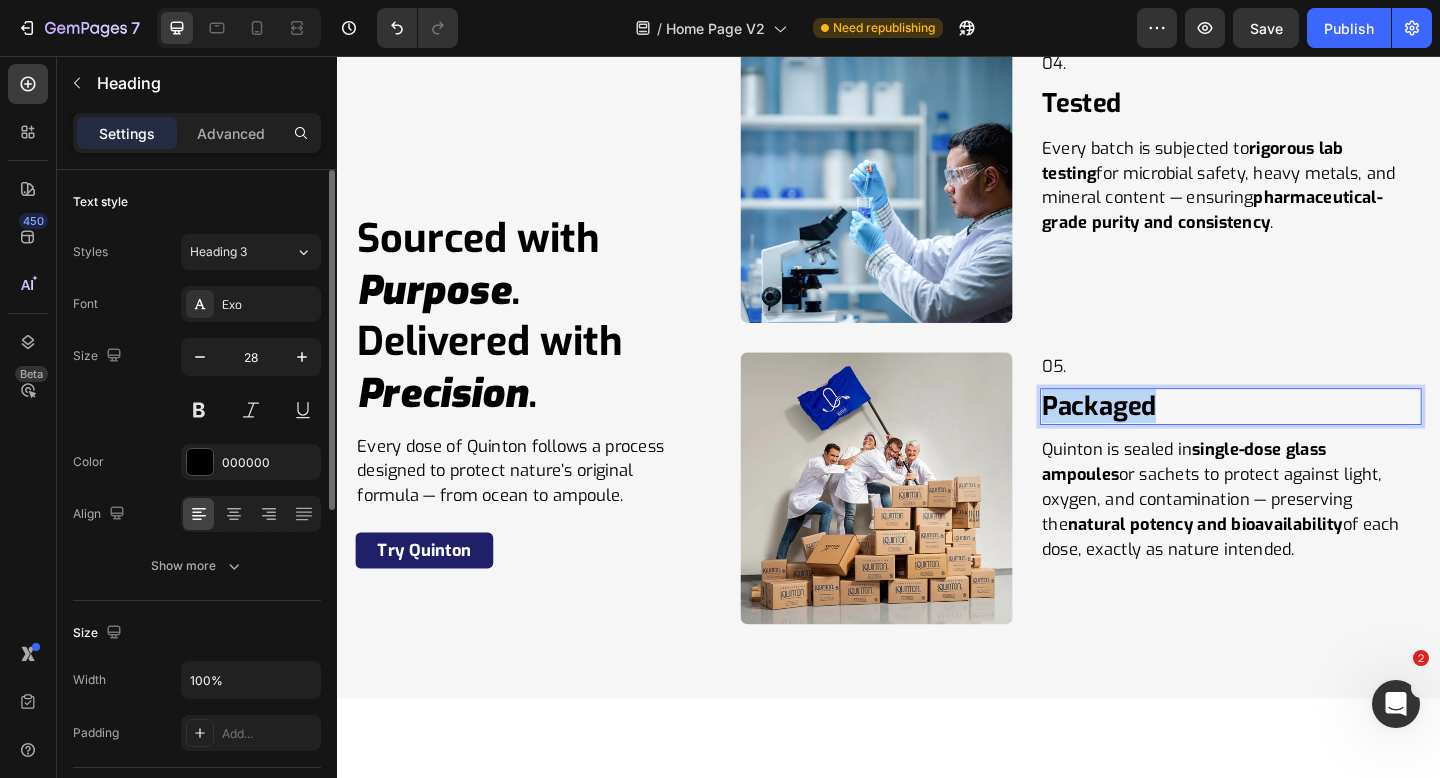 click on "Packaged" at bounding box center [1309, 438] 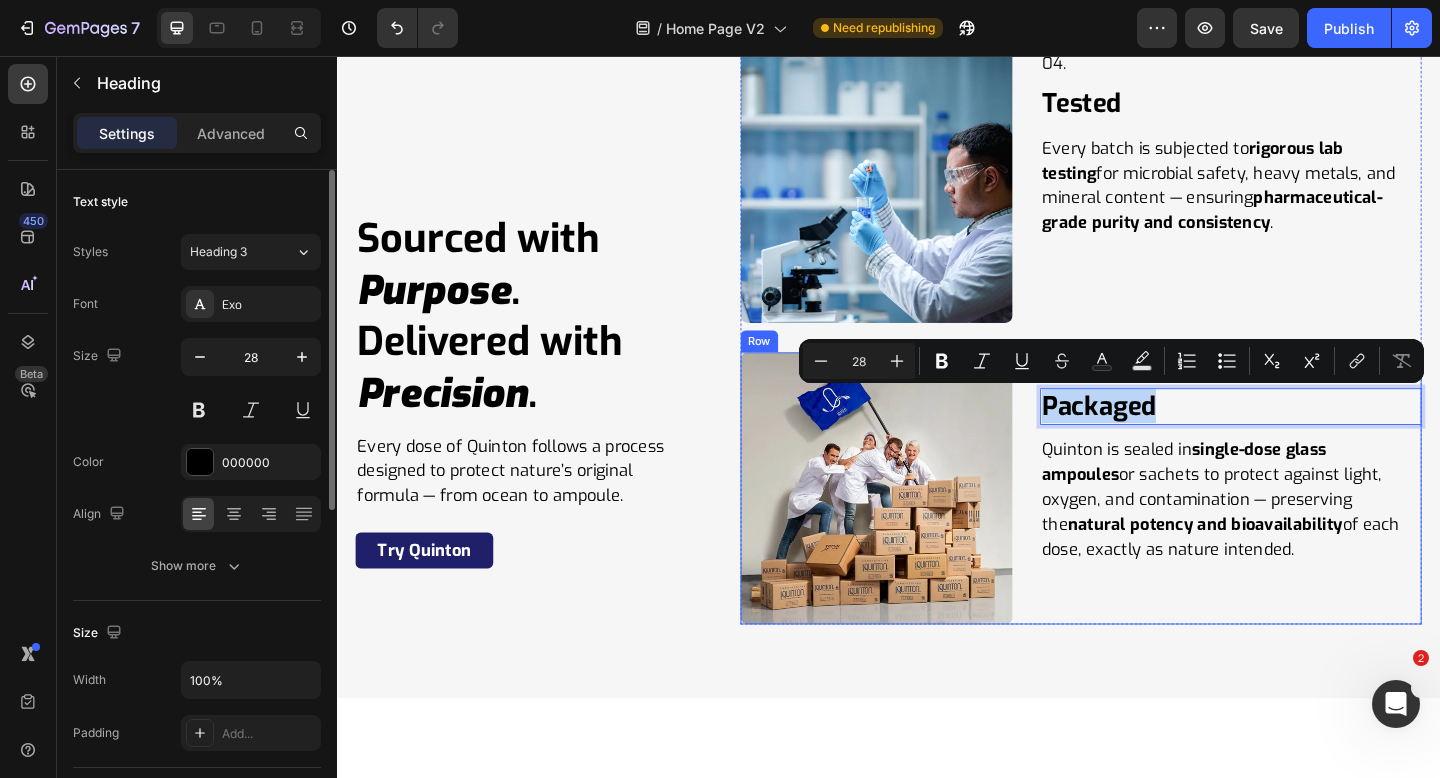 click on "05. Text Block Row Packaged Heading   12 Quinton is sealed in  single-dose glass ampoules  or sachets to protect against light, oxygen, and contamination — preserving the  natural potency and bioavailability  of each dose, exactly as nature intended. Text Block Row" at bounding box center (1309, 527) 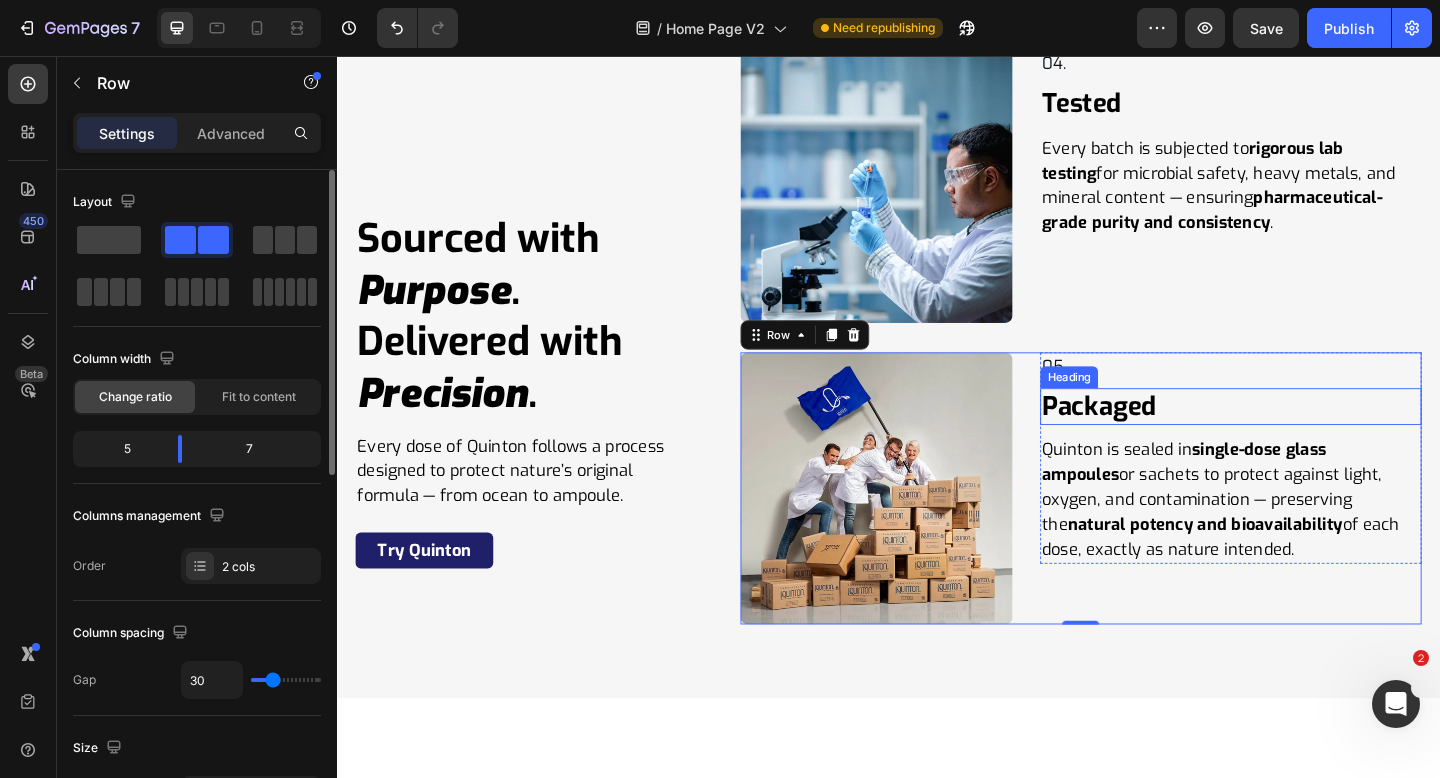 click on "Packaged" at bounding box center (1309, 438) 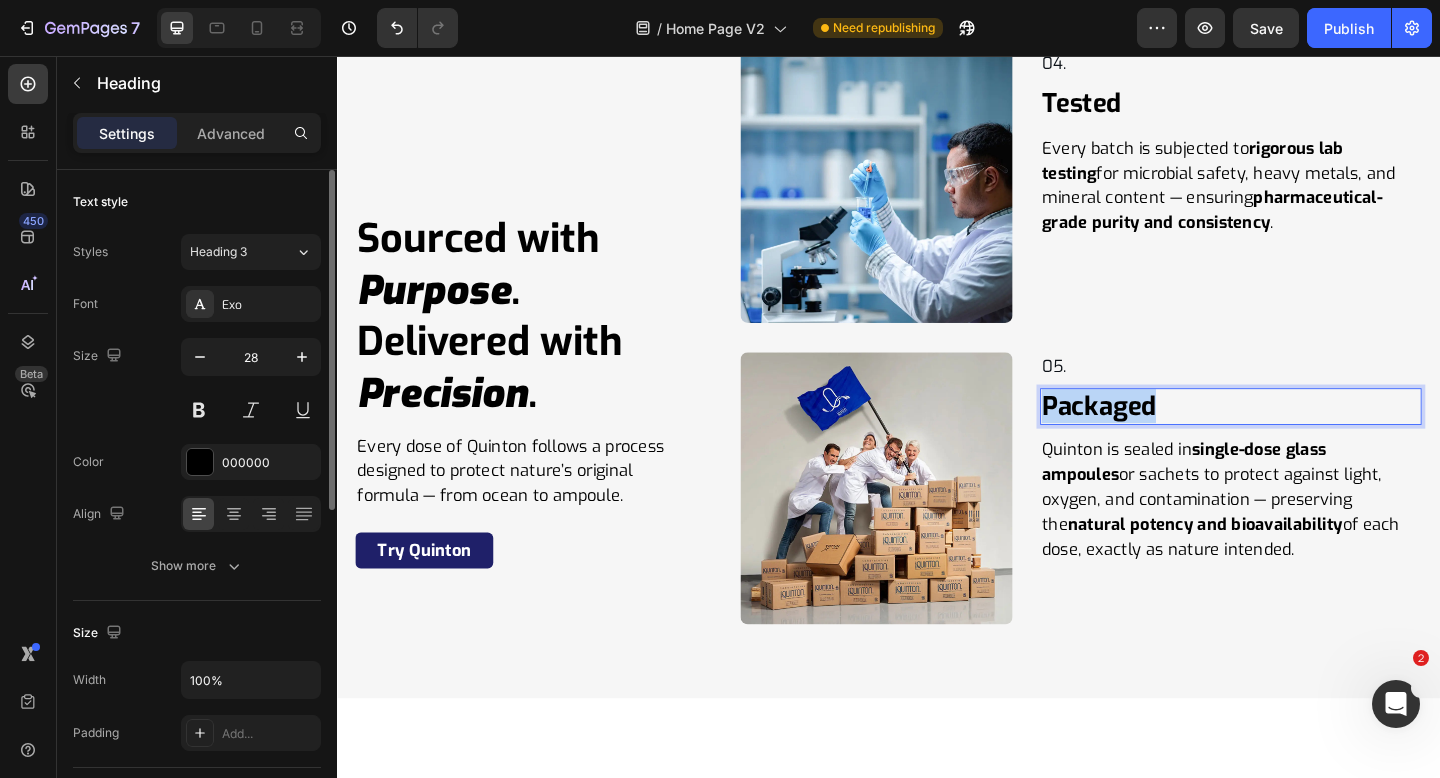 click on "Packaged" at bounding box center [1309, 438] 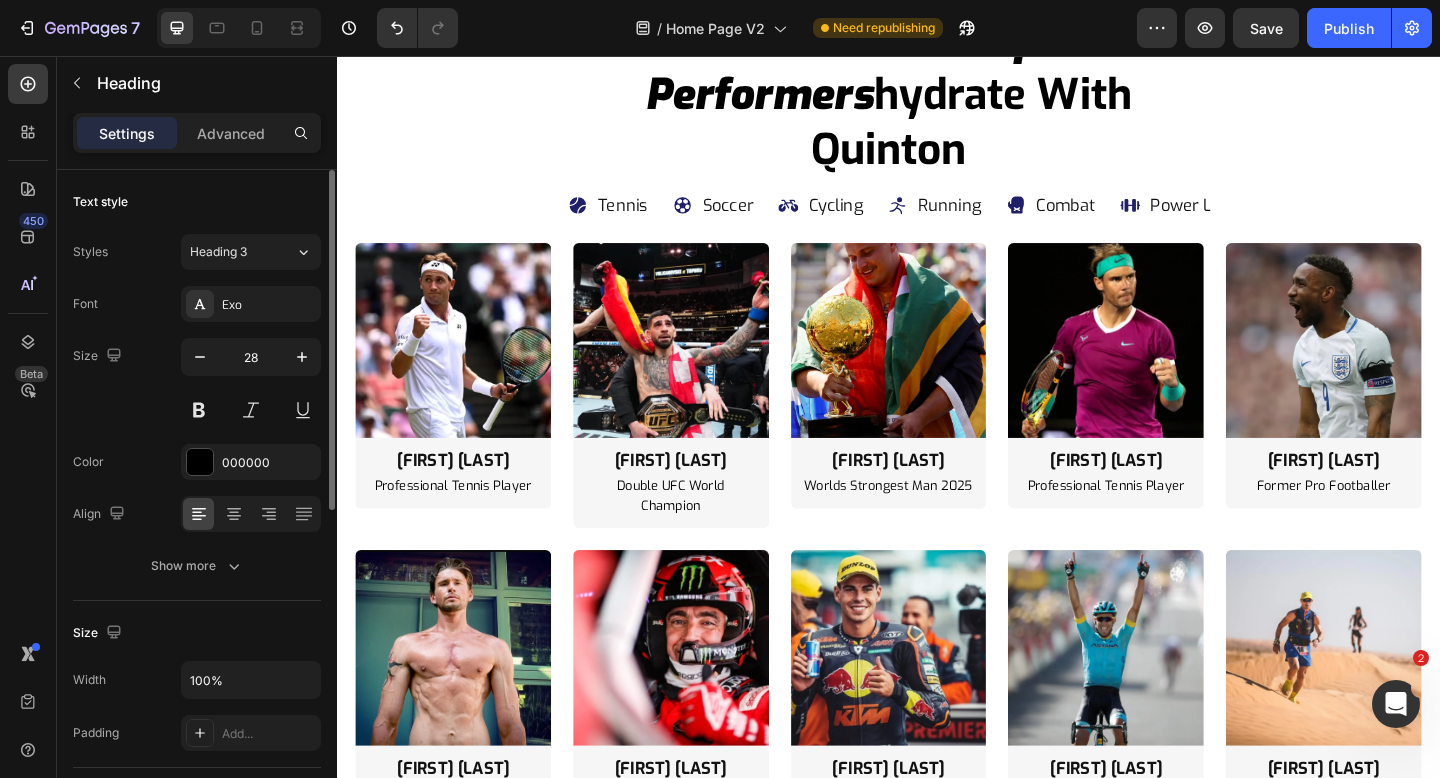 type on "16" 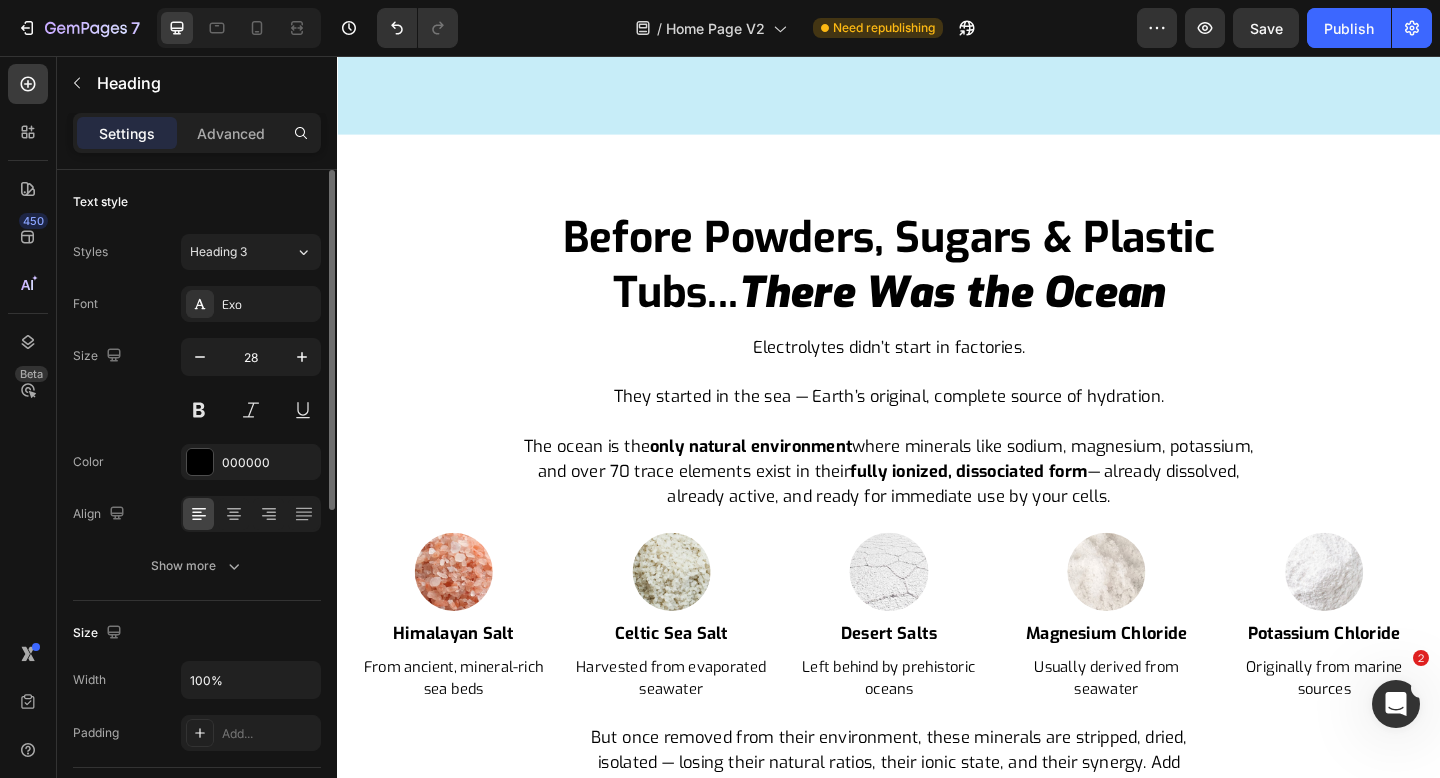 scroll, scrollTop: 0, scrollLeft: 0, axis: both 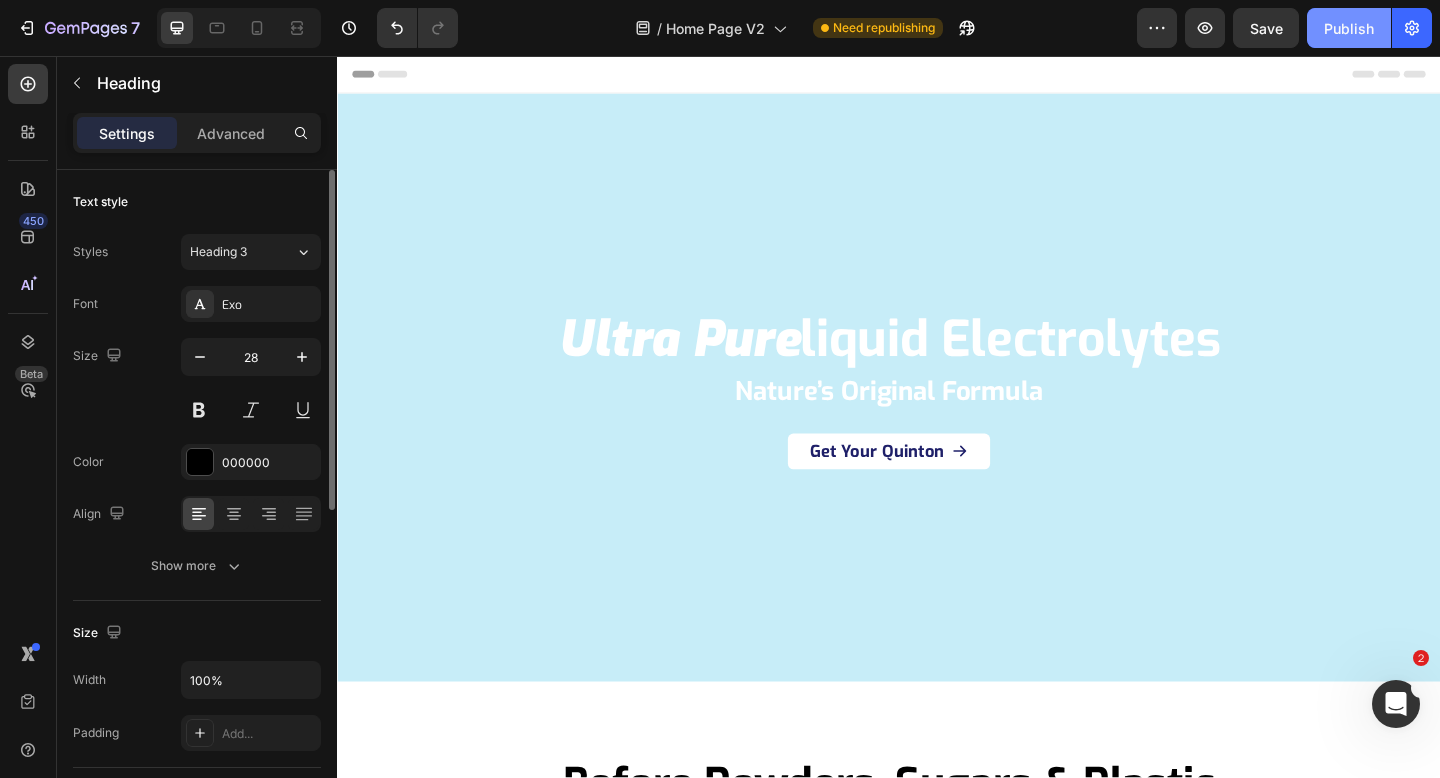 click on "Publish" at bounding box center (1349, 28) 